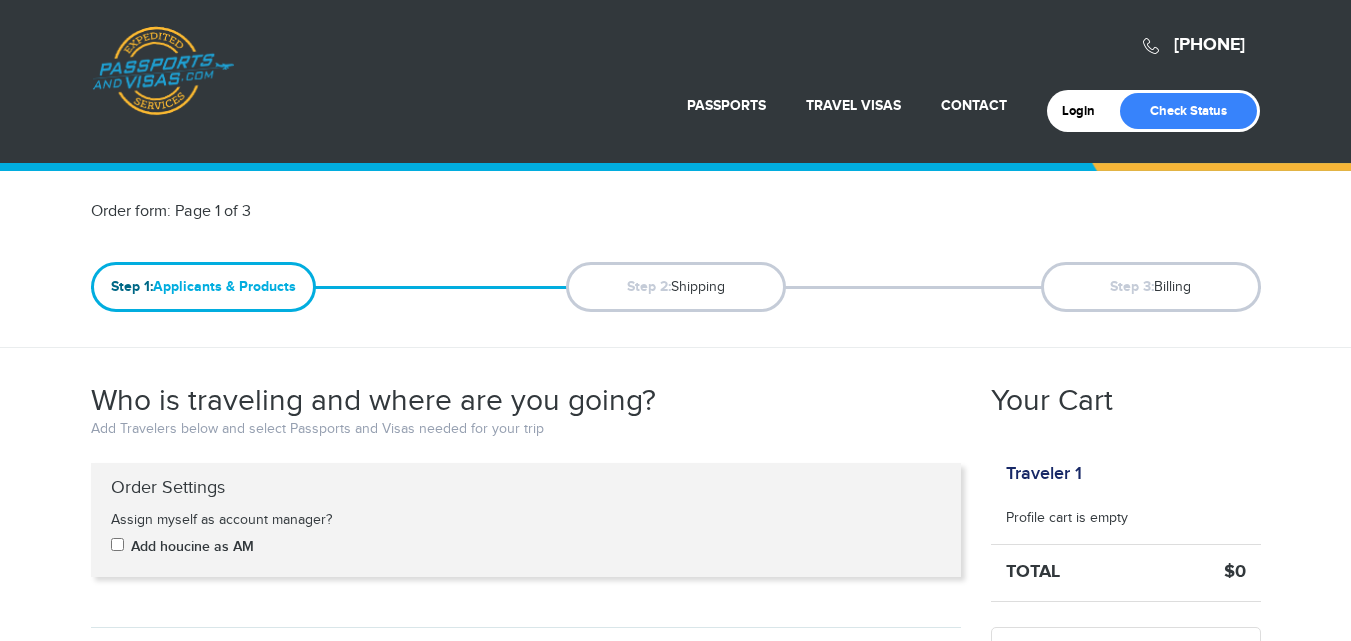 scroll, scrollTop: 0, scrollLeft: 0, axis: both 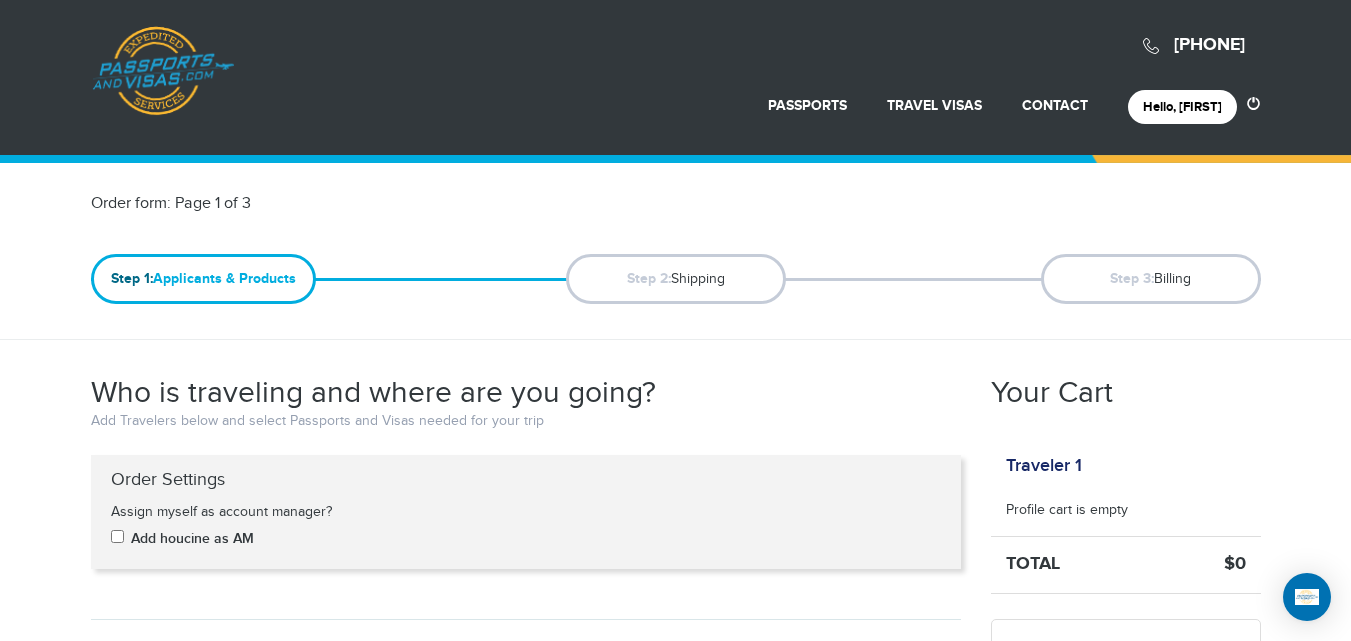 click on "Order form: Page 1 of 3
Step 1:  Applicants & Products
Step 2:  Shipping
Step 3:  Billing
Who is traveling and where are you going?
Add Travelers below and select Passports and Visas needed for your trip
Order Settings
Assign myself as account manager?
Add [FIRST] as AM
Traveler 1:
Add Passport
$" at bounding box center [676, 1175] 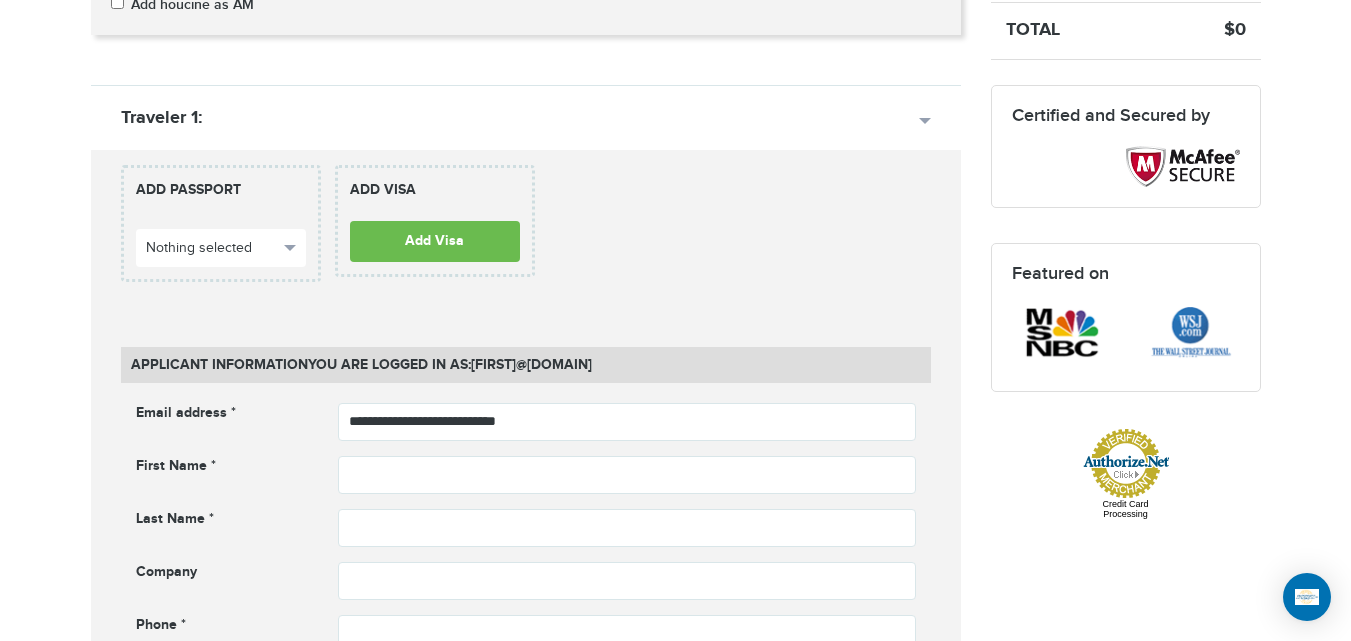 scroll, scrollTop: 747, scrollLeft: 0, axis: vertical 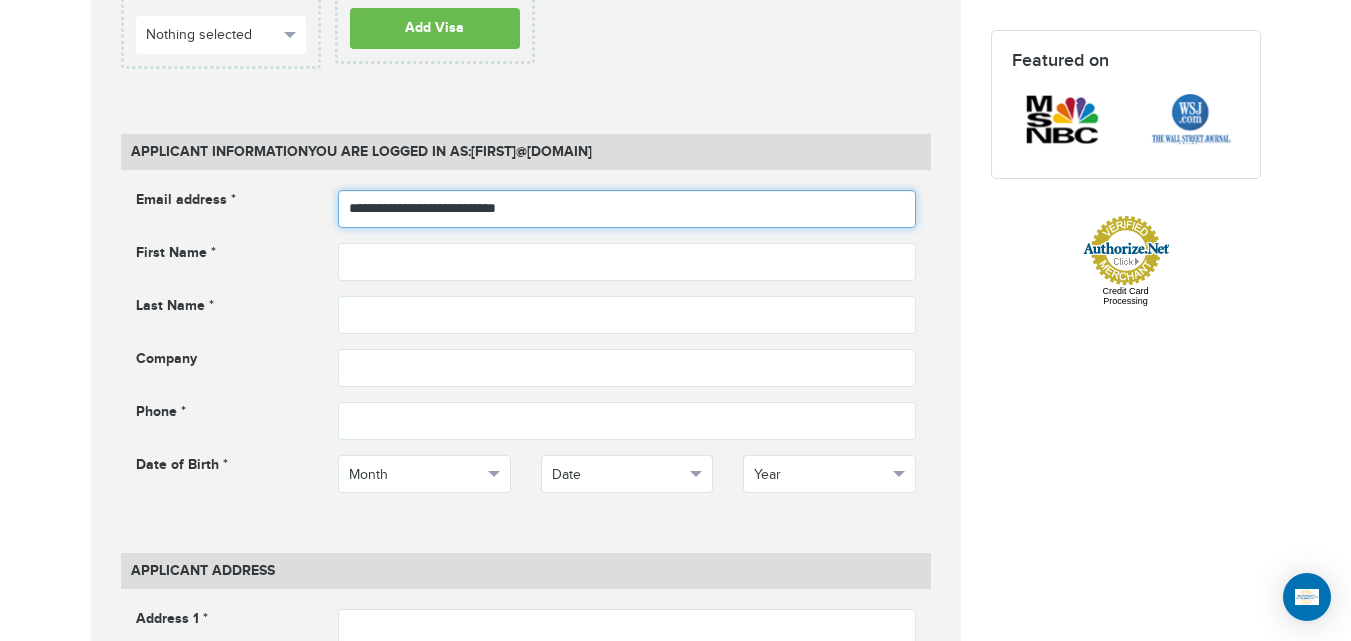 click on "**********" at bounding box center [627, 209] 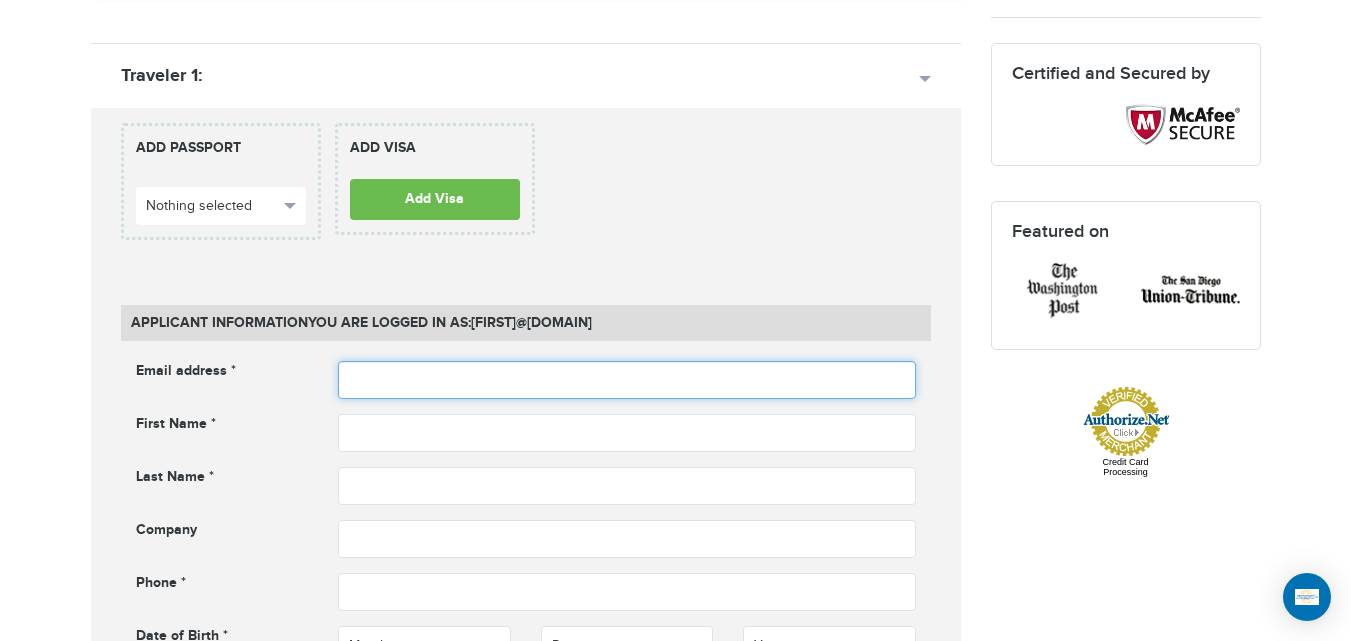 scroll, scrollTop: 558, scrollLeft: 0, axis: vertical 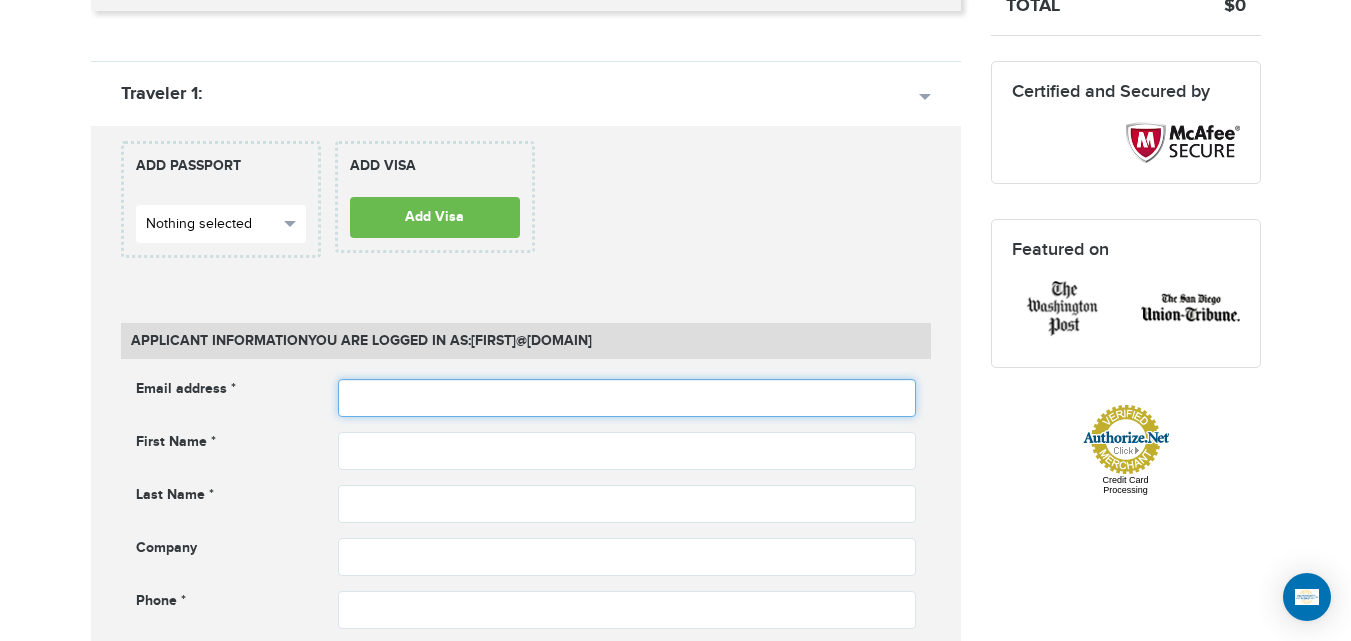 type 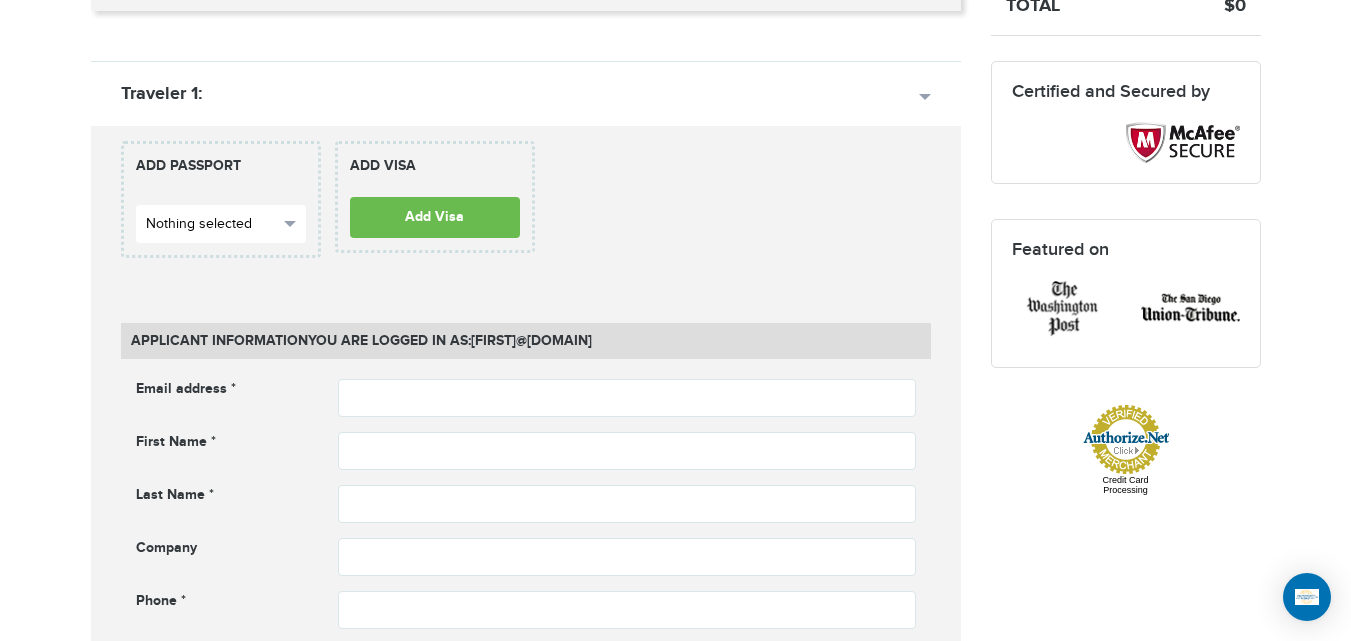 click on "Nothing selected" at bounding box center [212, 224] 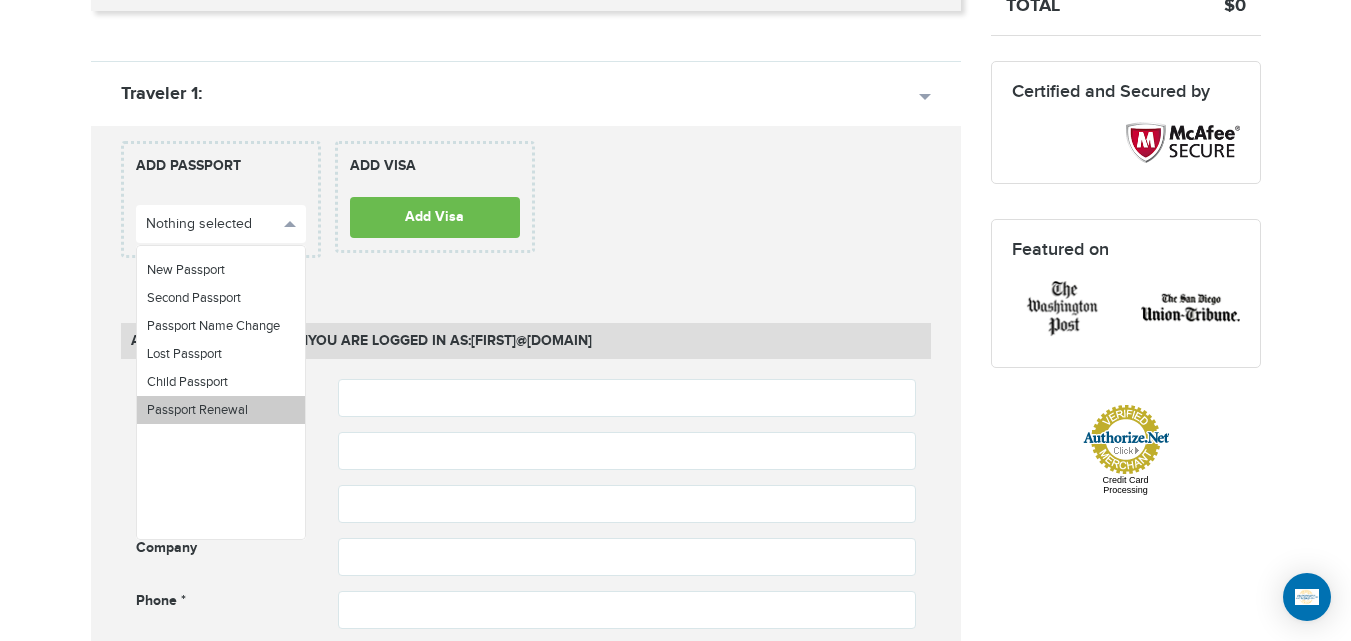 click on "Passport Renewal" at bounding box center (221, 410) 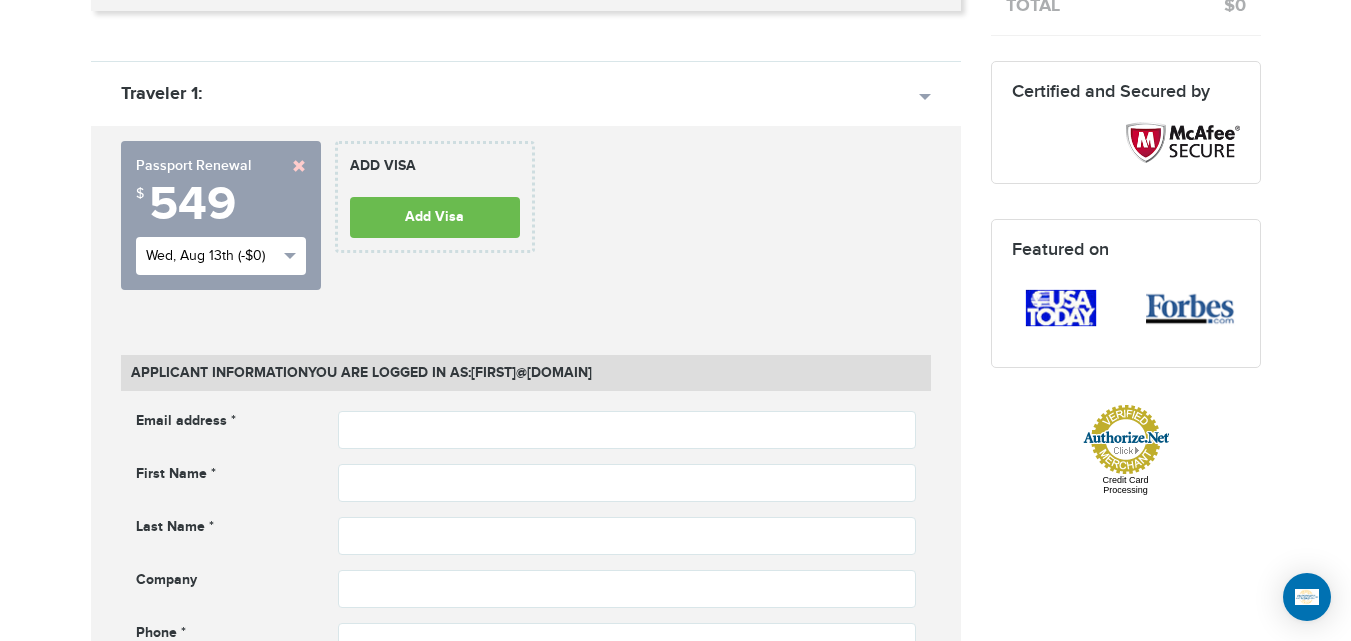 click on "Wed, Aug 13th (-$0)" at bounding box center [212, 256] 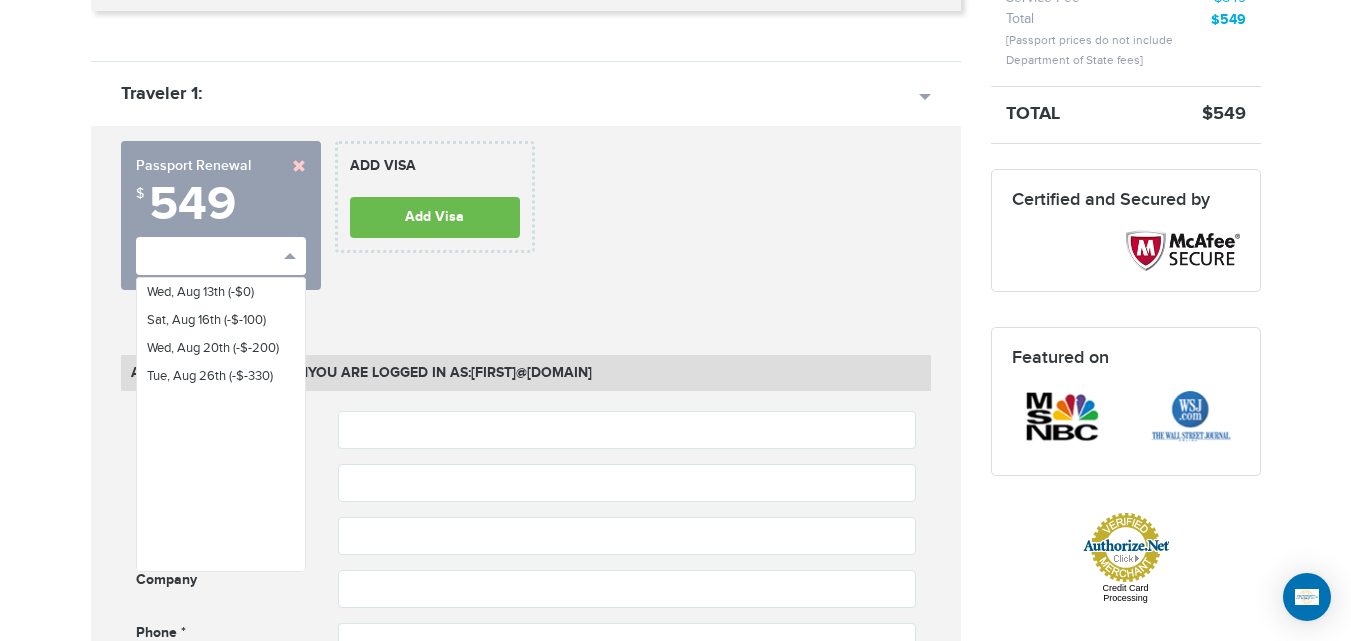 click on "[PHONE]
Passports & Visas.com
Hello, [FIRST]
Passports
Passport Renewal
New Passport
Second Passport
Passport Name Change
Lost Passport
Child Passport
Travel Visas" at bounding box center (675, 1356) 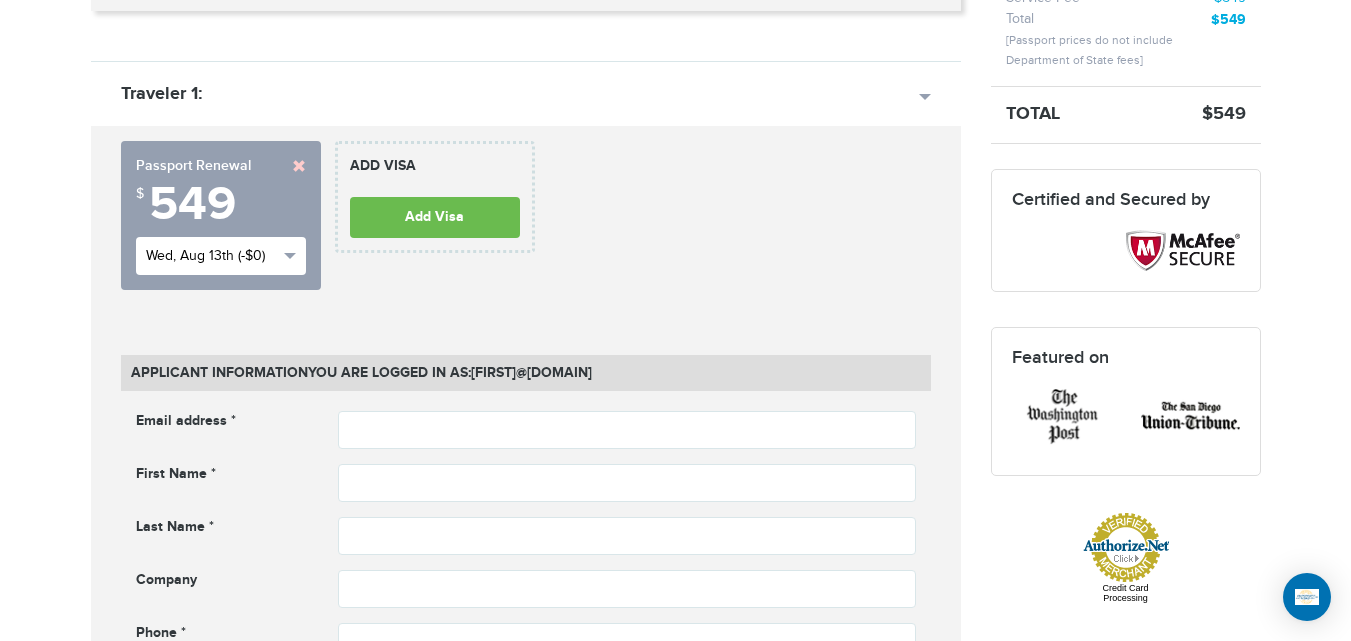 click on "Wed, Aug 13th (-$0)" at bounding box center [212, 256] 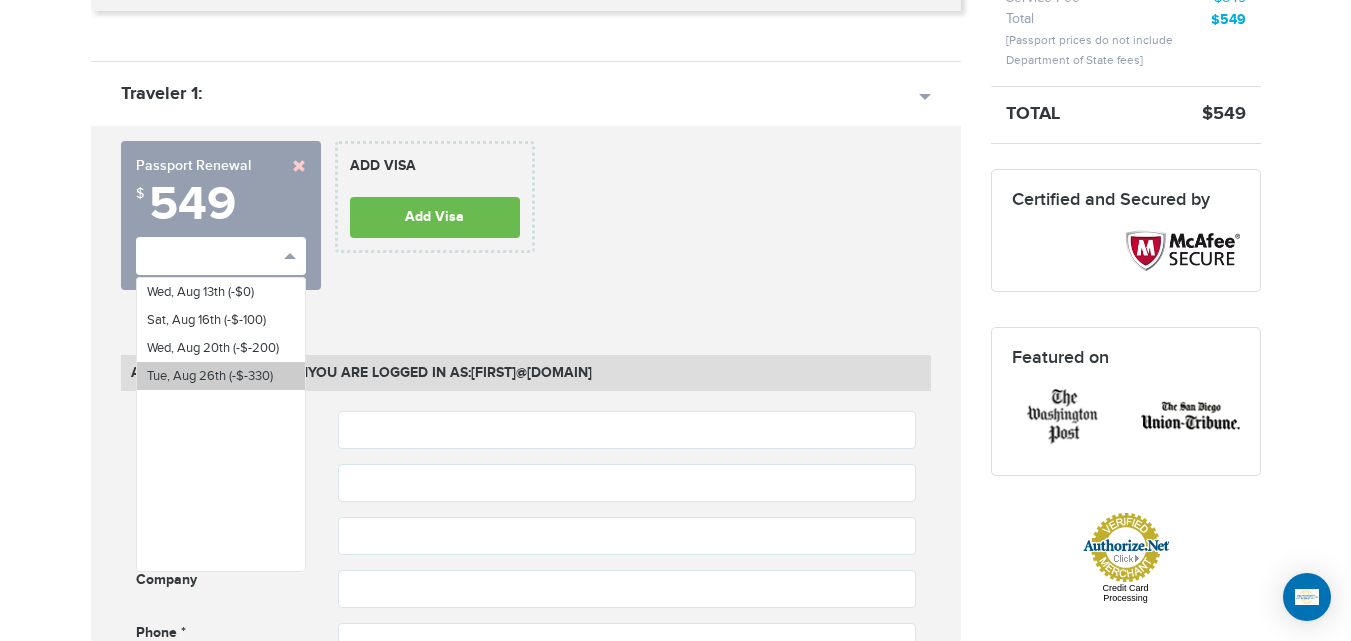 click on "Tue, Aug 26th (-$-330)" at bounding box center (210, 376) 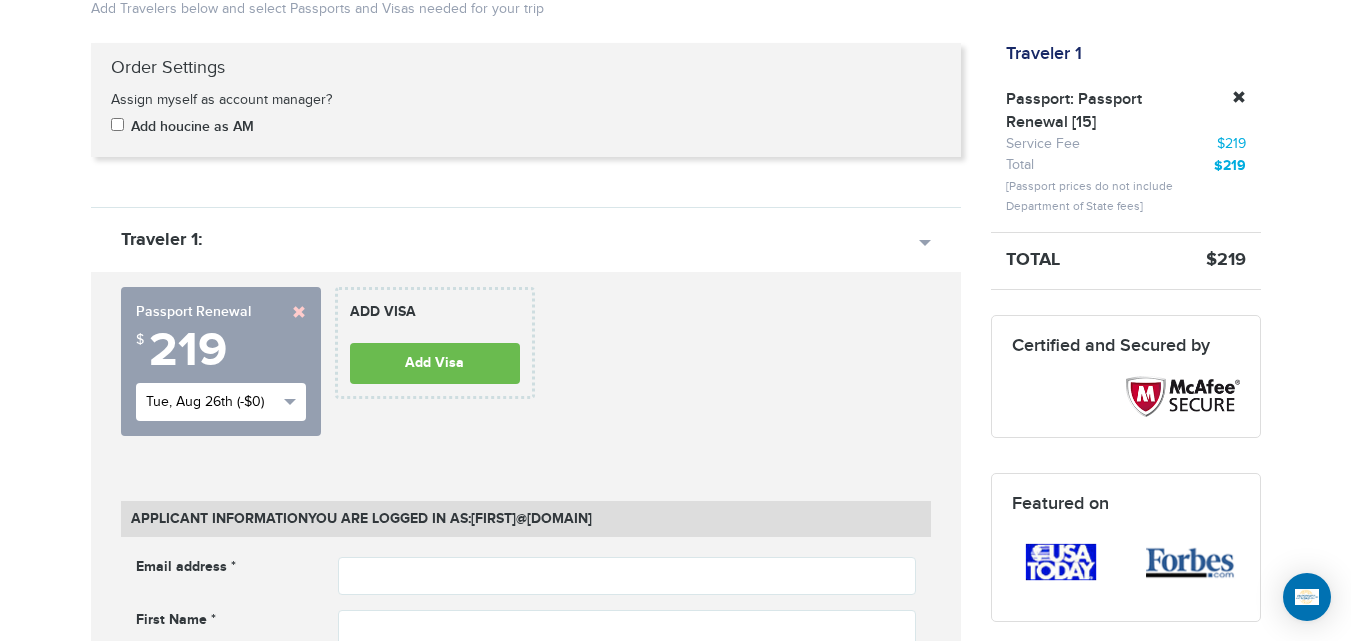 scroll, scrollTop: 400, scrollLeft: 0, axis: vertical 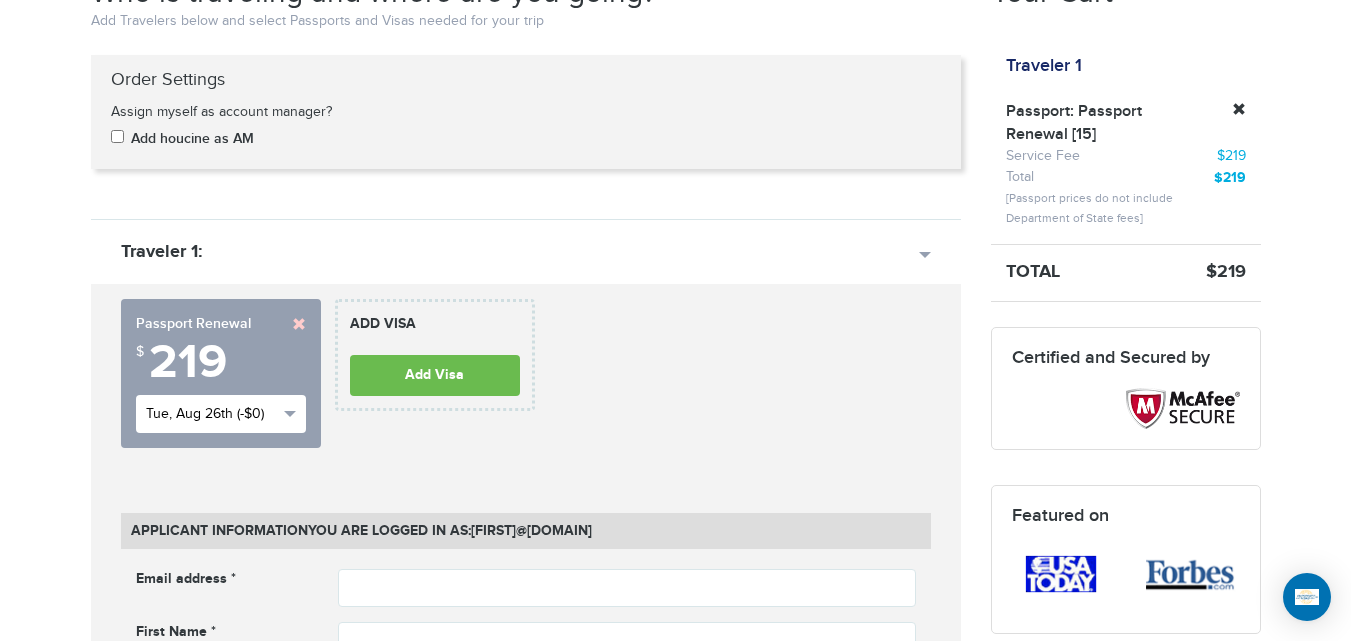 click on "Tue, Aug 26th (-$0)" at bounding box center [212, 414] 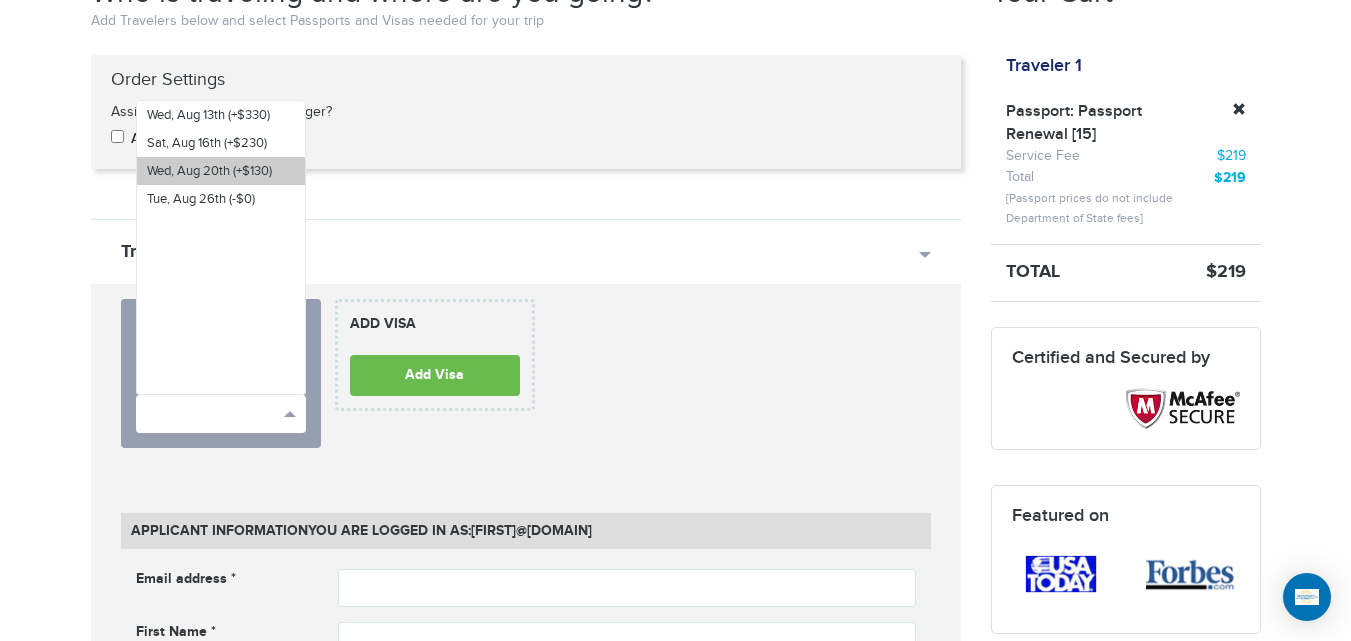 click on "Wed, Aug 20th (+$130)" at bounding box center [209, 171] 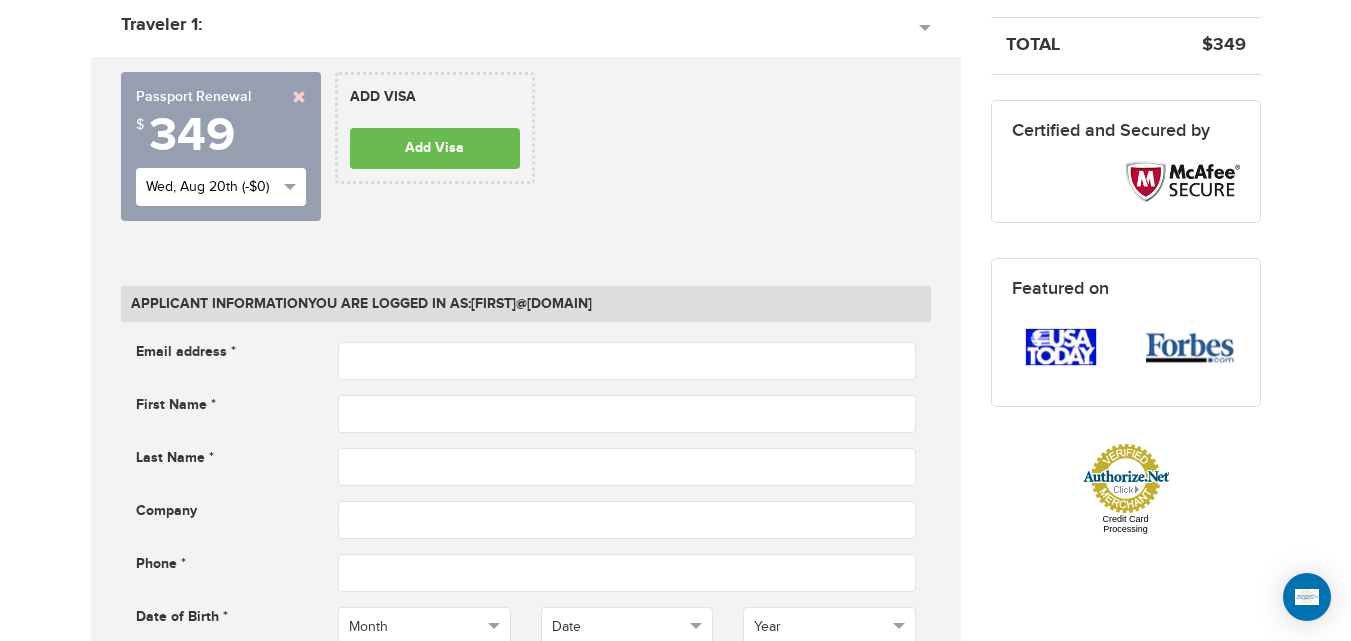 scroll, scrollTop: 640, scrollLeft: 0, axis: vertical 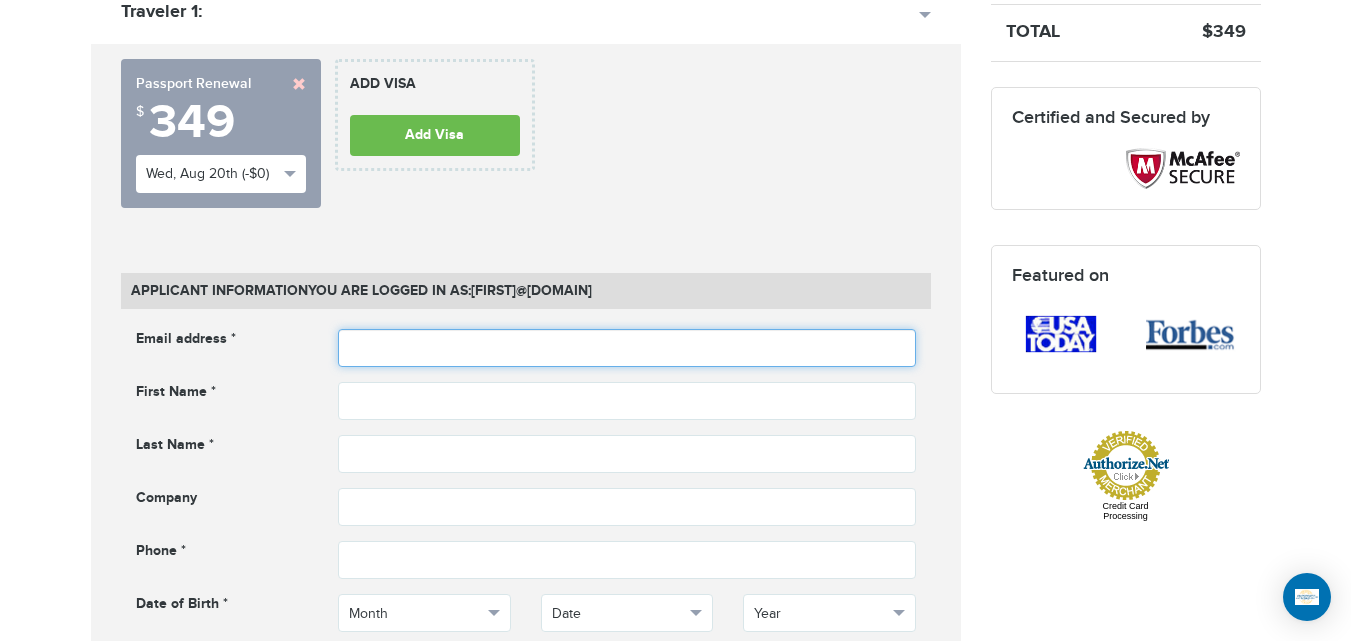 click at bounding box center [627, 348] 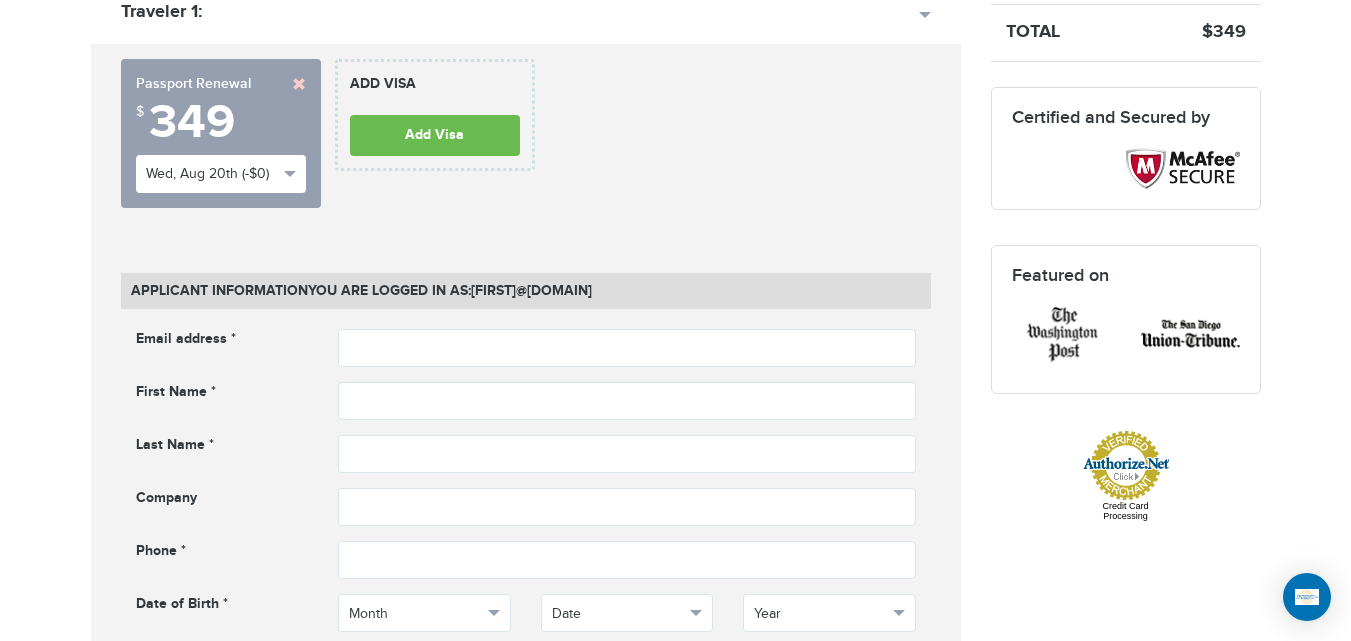 click on "[PHONE]
Passports & Visas.com
Hello, [FIRST]
Passports
Passport Renewal
New Passport
Second Passport
Passport Name Change
Lost Passport
Child Passport
Travel Visas" at bounding box center (675, 1274) 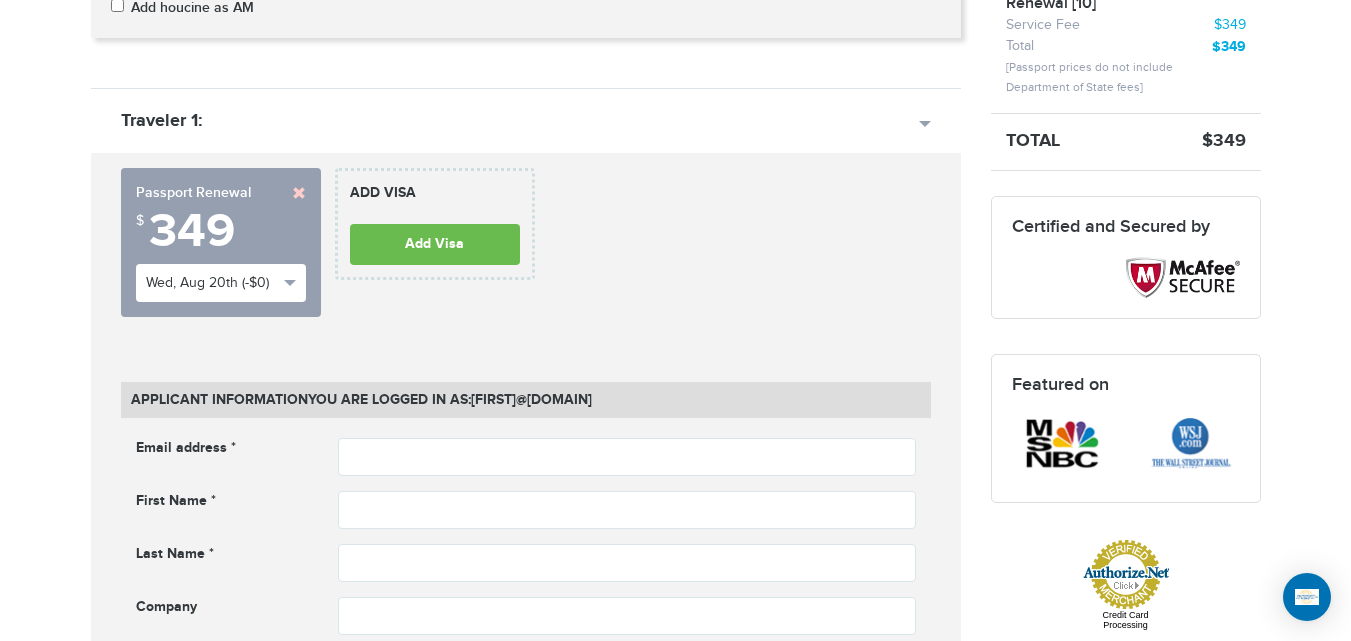 scroll, scrollTop: 678, scrollLeft: 0, axis: vertical 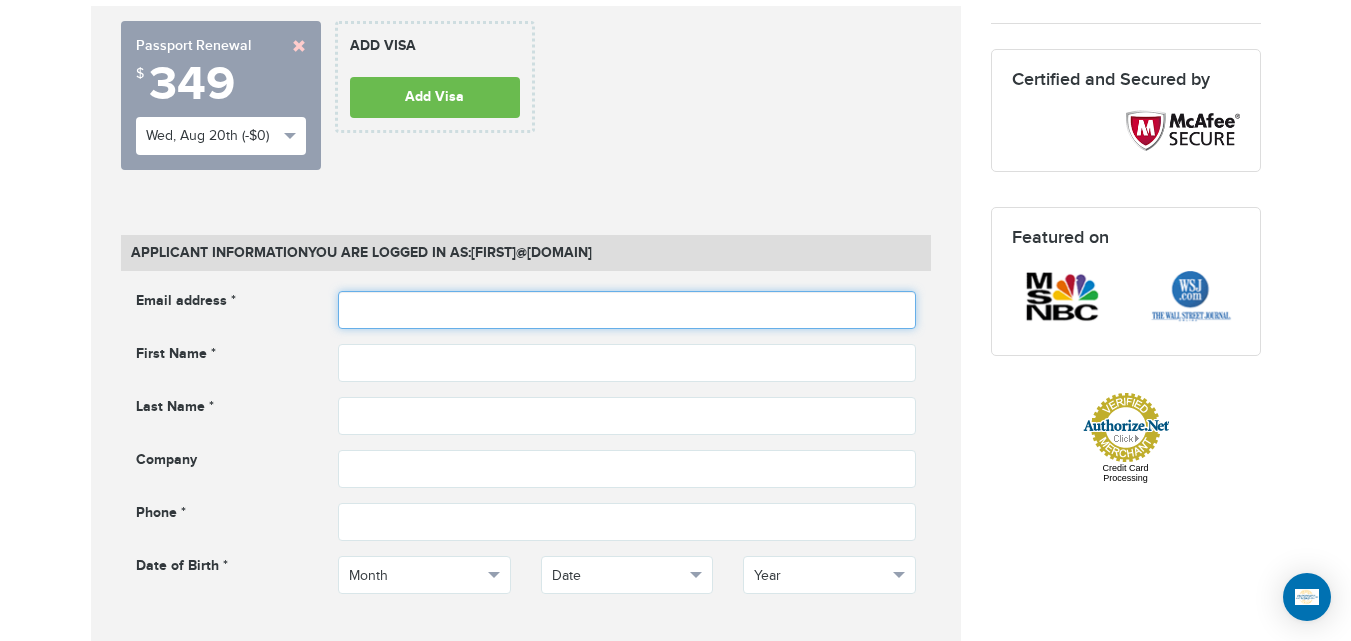 click at bounding box center [627, 310] 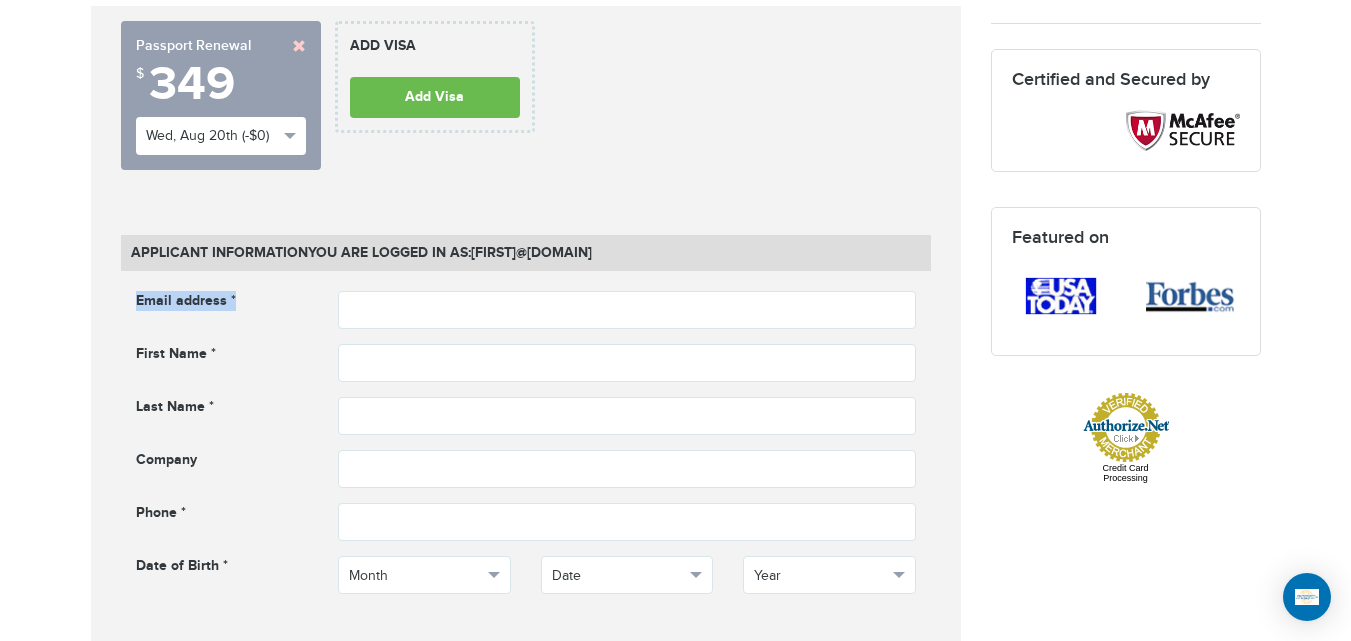drag, startPoint x: 245, startPoint y: 297, endPoint x: 84, endPoint y: 295, distance: 161.01242 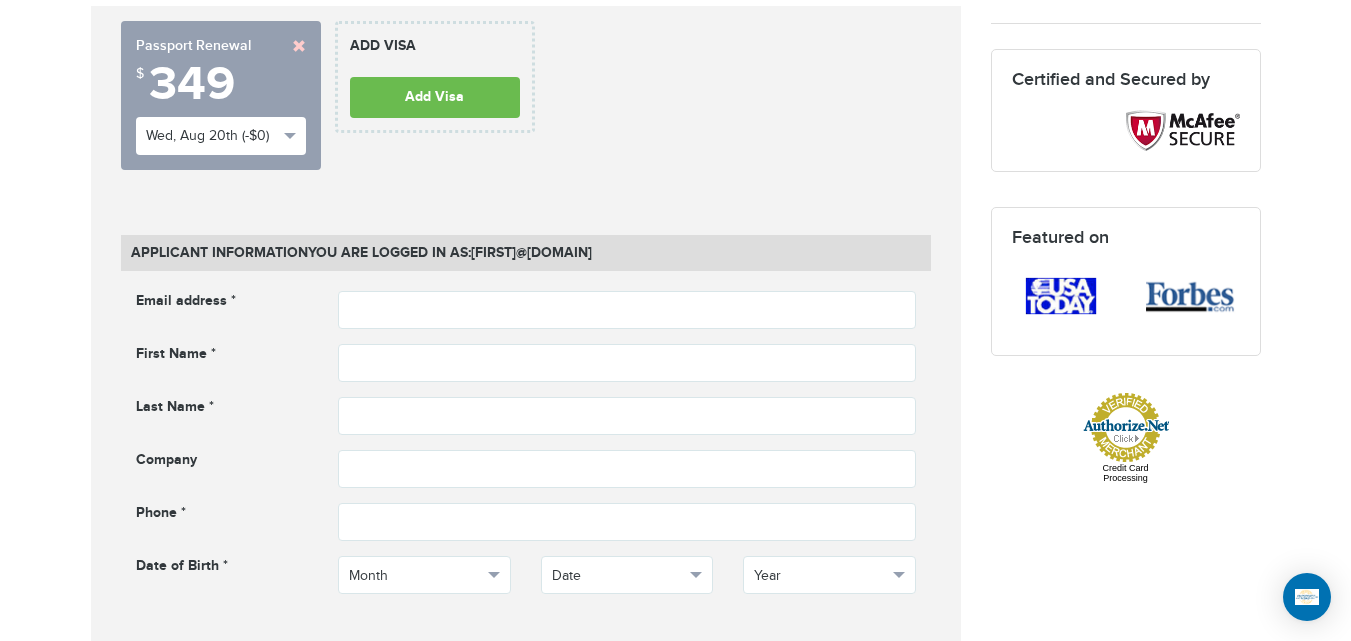 click on "**********" at bounding box center (526, 1183) 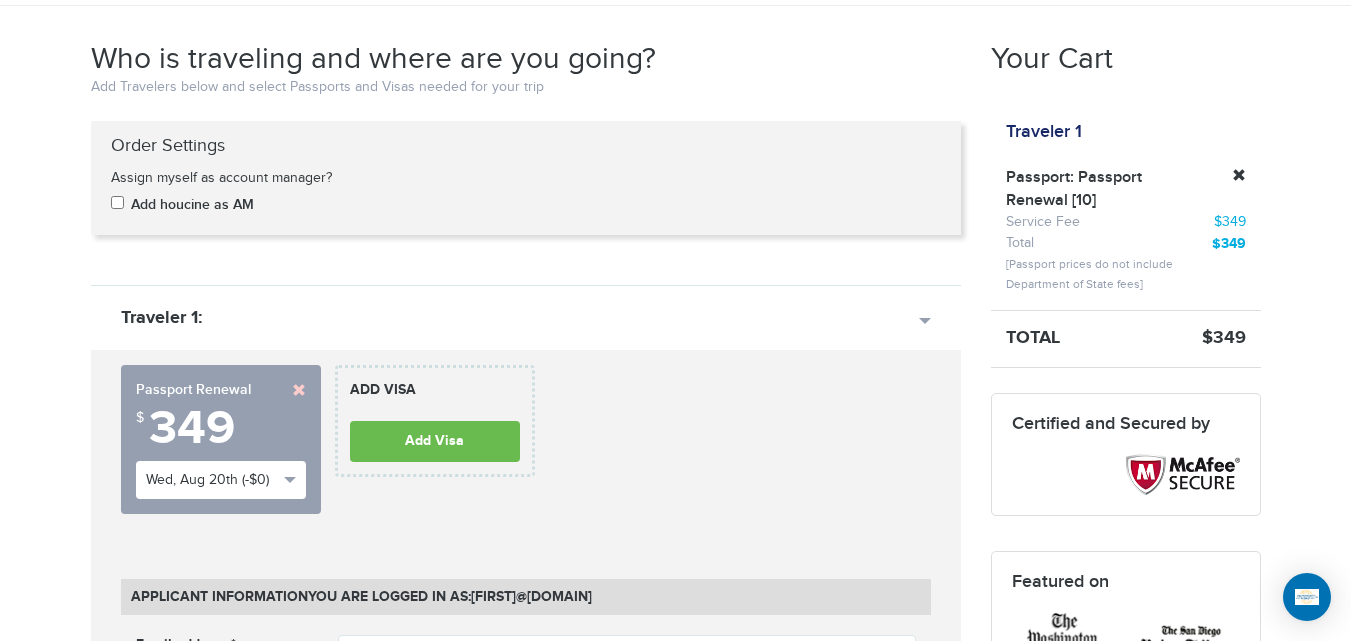 scroll, scrollTop: 360, scrollLeft: 0, axis: vertical 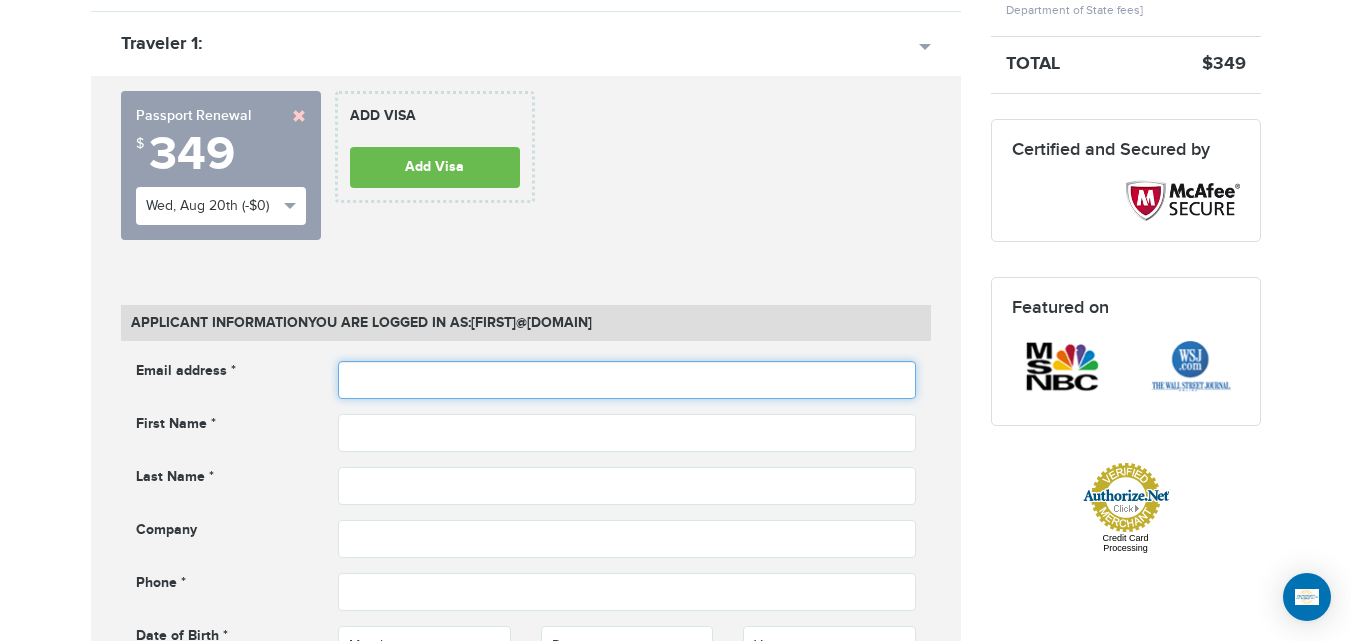 click at bounding box center (627, 380) 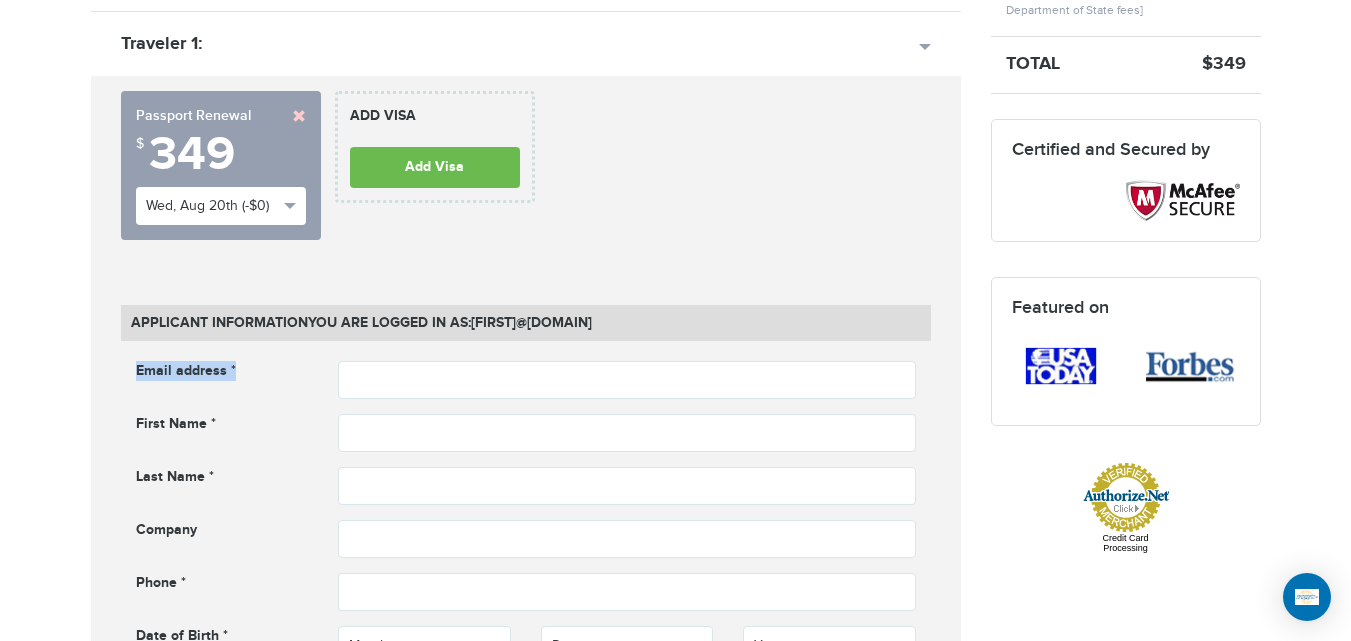 drag, startPoint x: 133, startPoint y: 373, endPoint x: 229, endPoint y: 388, distance: 97.16481 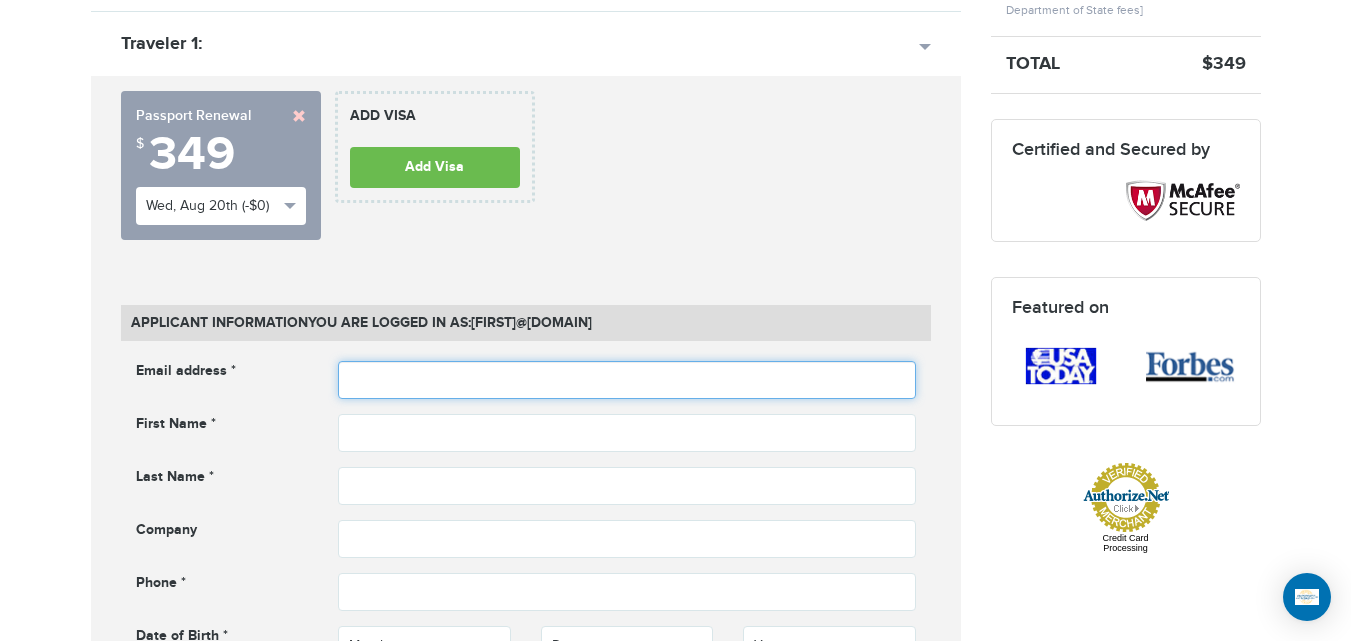 click at bounding box center [627, 380] 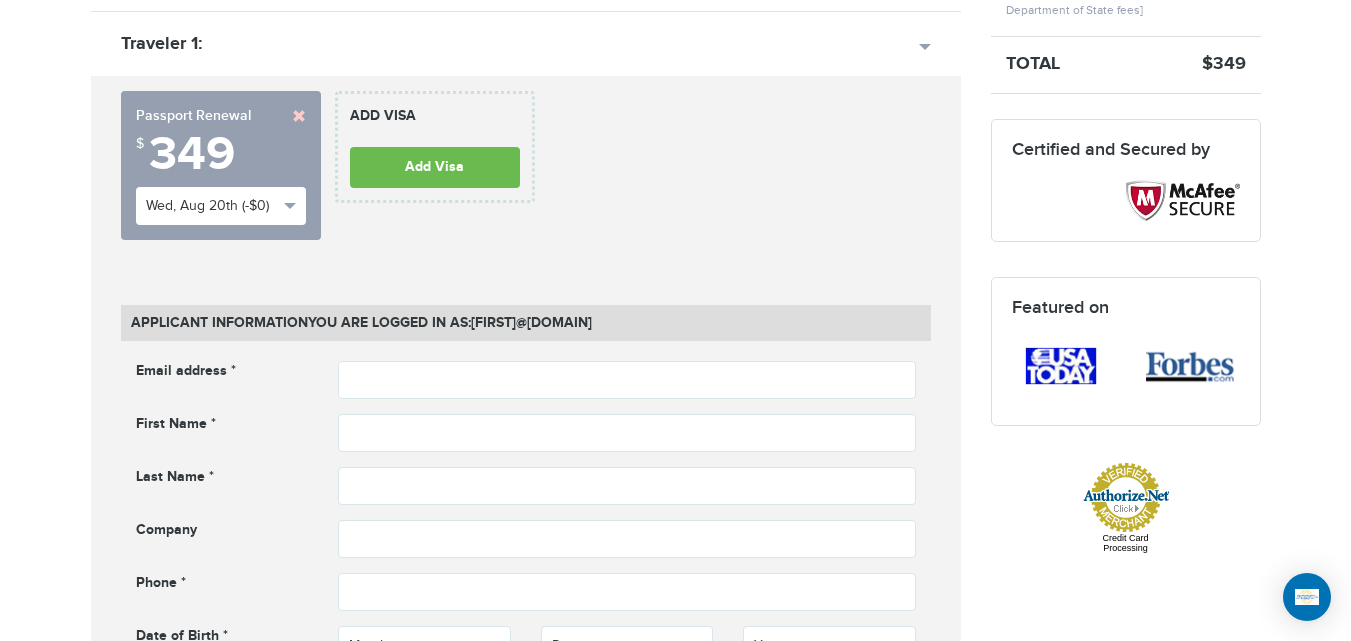 click on "[PHONE]
Passports & Visas.com
Hello, [FIRST]
Passports
Passport Renewal
New Passport
Second Passport
Passport Name Change
Lost Passport
Child Passport
Travel Visas" at bounding box center [675, 1306] 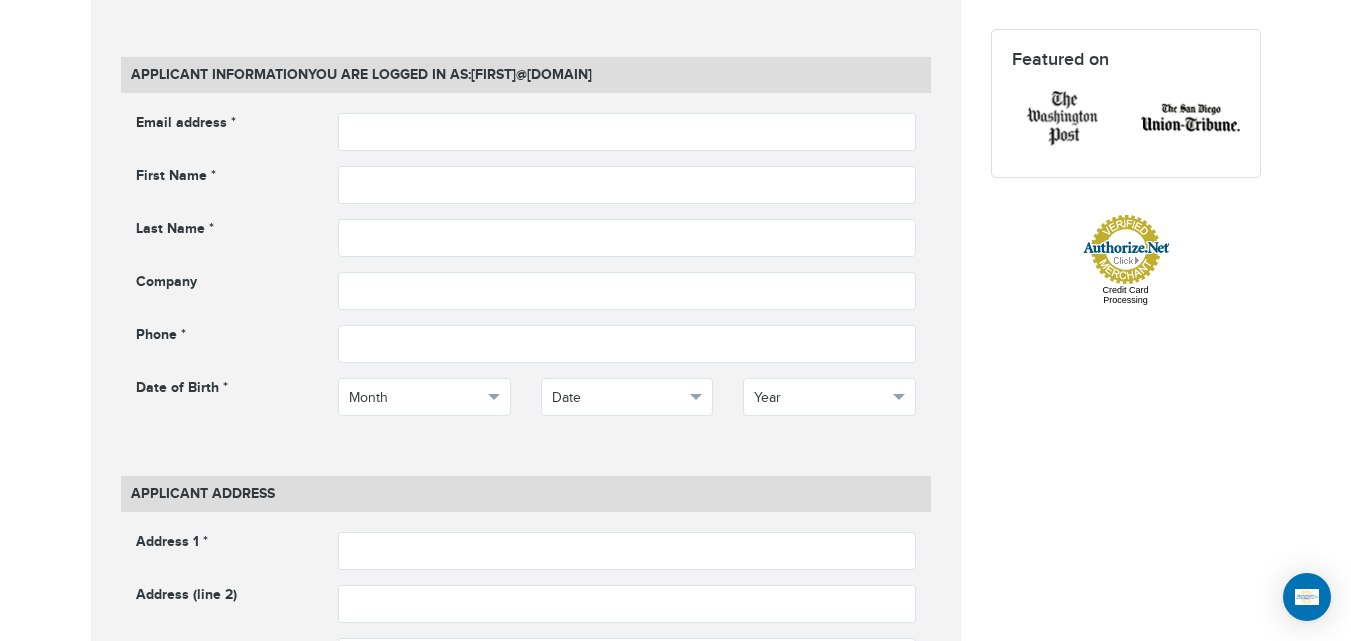 scroll, scrollTop: 824, scrollLeft: 0, axis: vertical 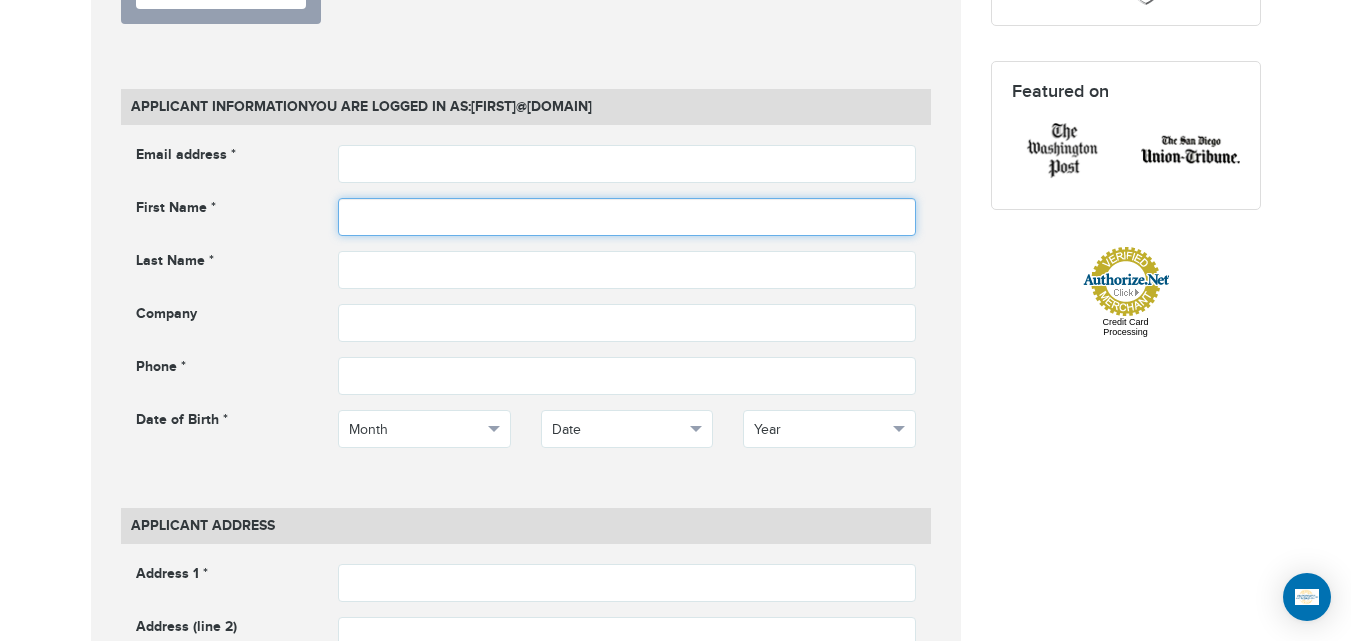 click at bounding box center (627, 217) 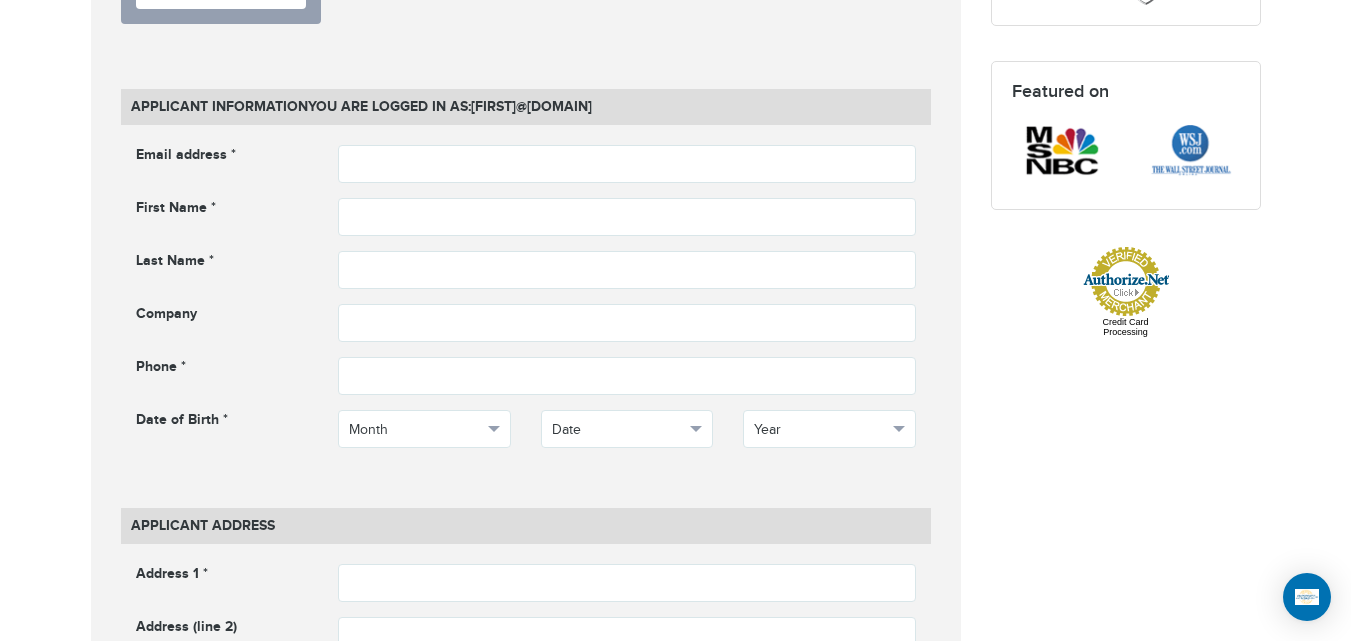 click on "Email address *
Email address cannot be empty" at bounding box center [526, 164] 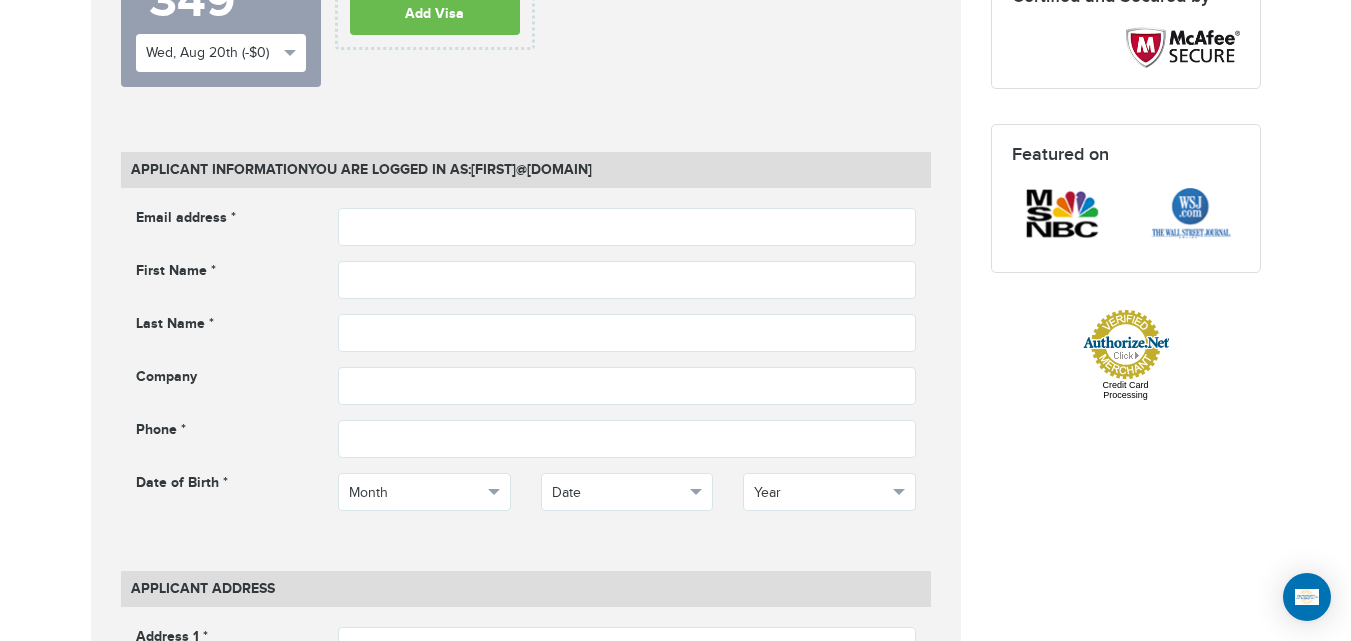 scroll, scrollTop: 678, scrollLeft: 0, axis: vertical 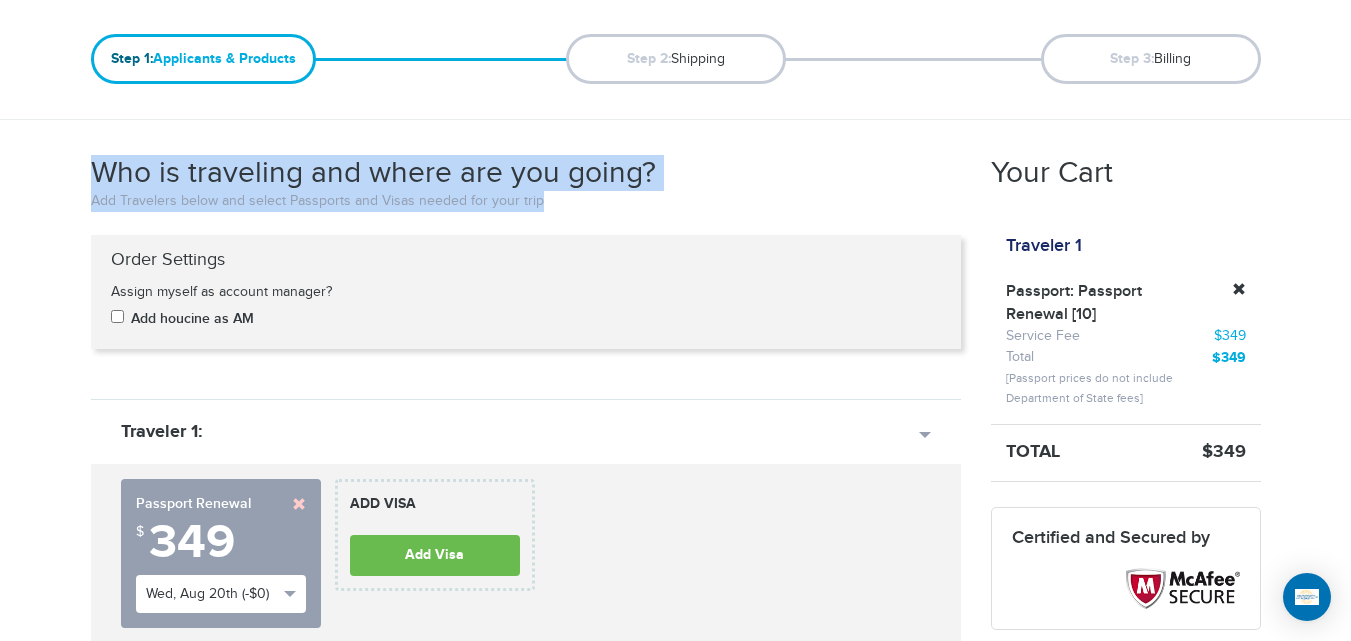 drag, startPoint x: 84, startPoint y: 161, endPoint x: 549, endPoint y: 202, distance: 466.80402 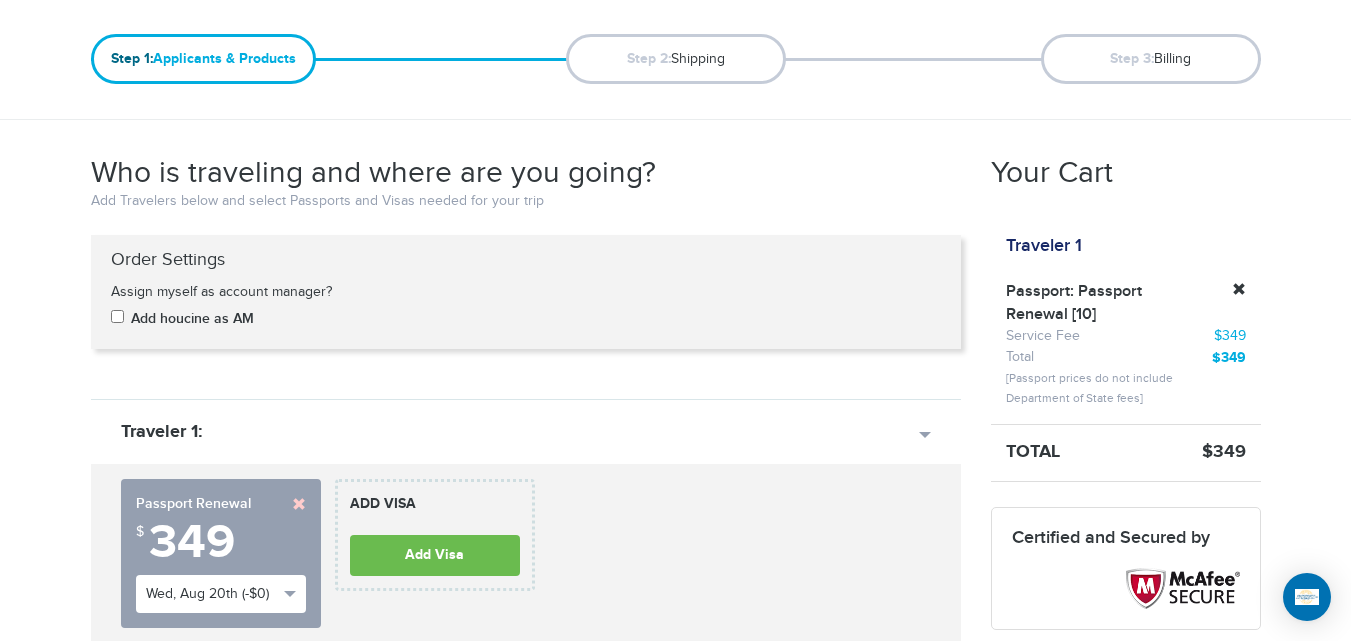 click on "[PHONE]
Passports & Visas.com
Hello, [FIRST]
Passports
Passport Renewal
New Passport
Second Passport
Passport Name Change
Lost Passport
Child Passport
Travel Visas" at bounding box center [675, 1694] 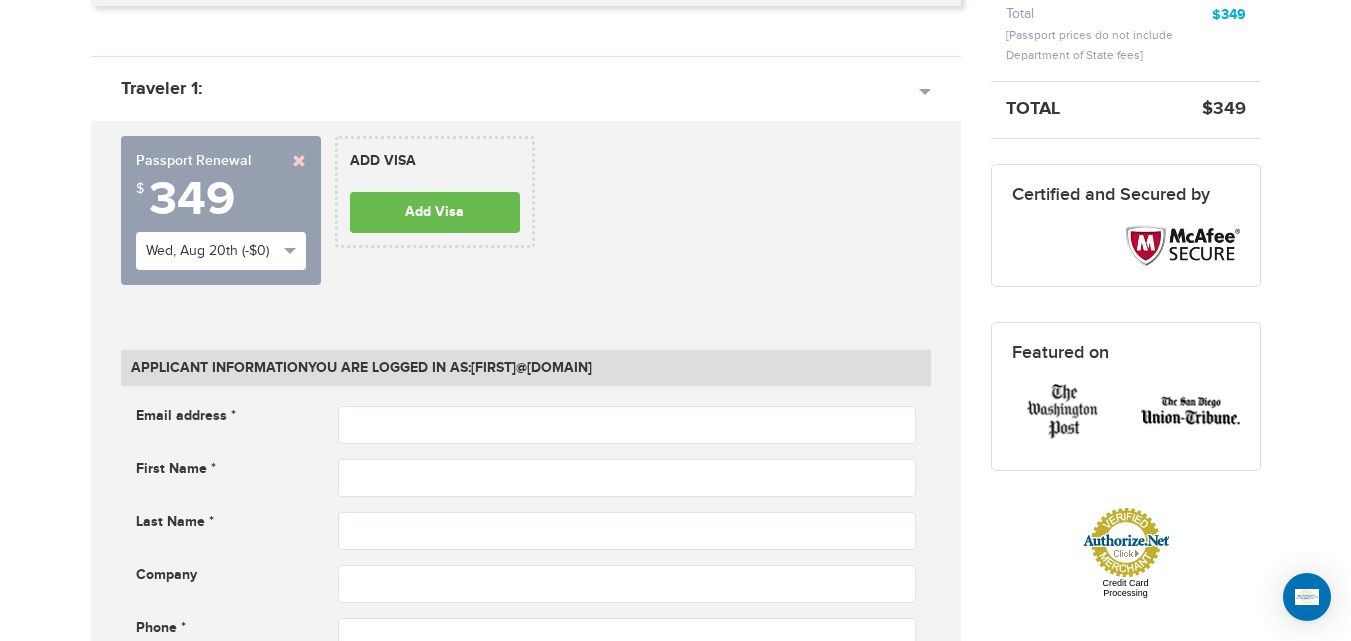 scroll, scrollTop: 805, scrollLeft: 0, axis: vertical 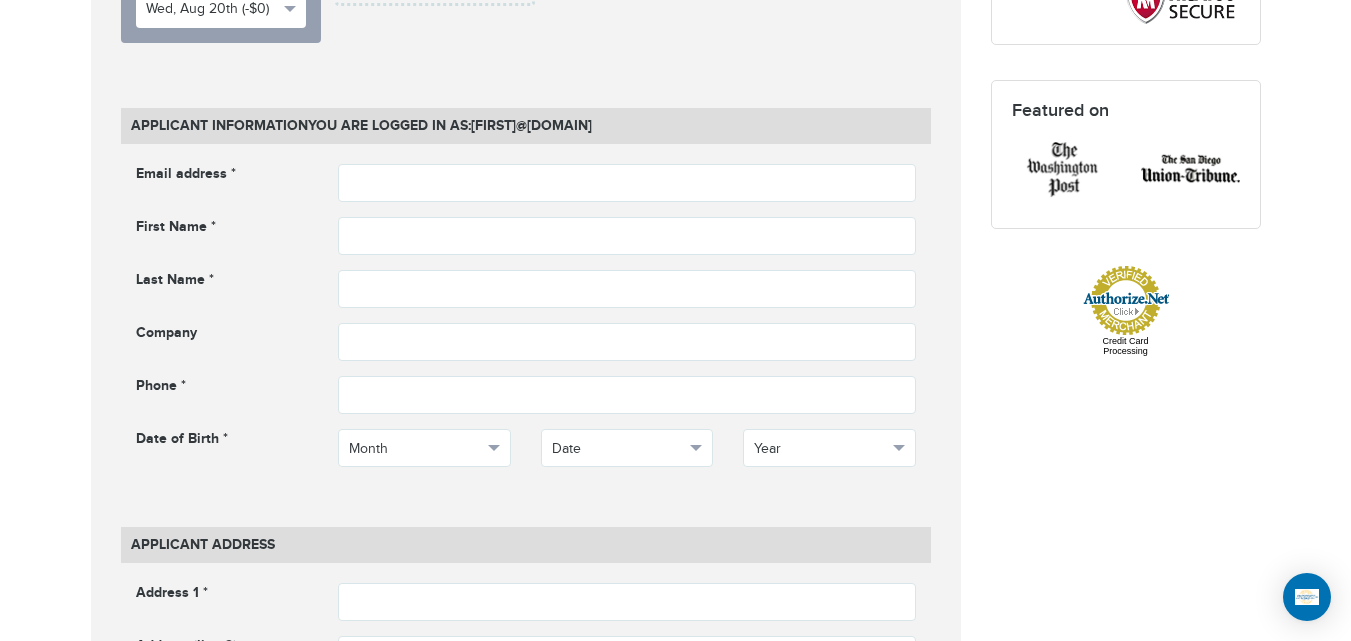 click on "Email address *
Email address cannot be empty
First Name *
First name cannot be empty Last Name * ***" at bounding box center (526, 330) 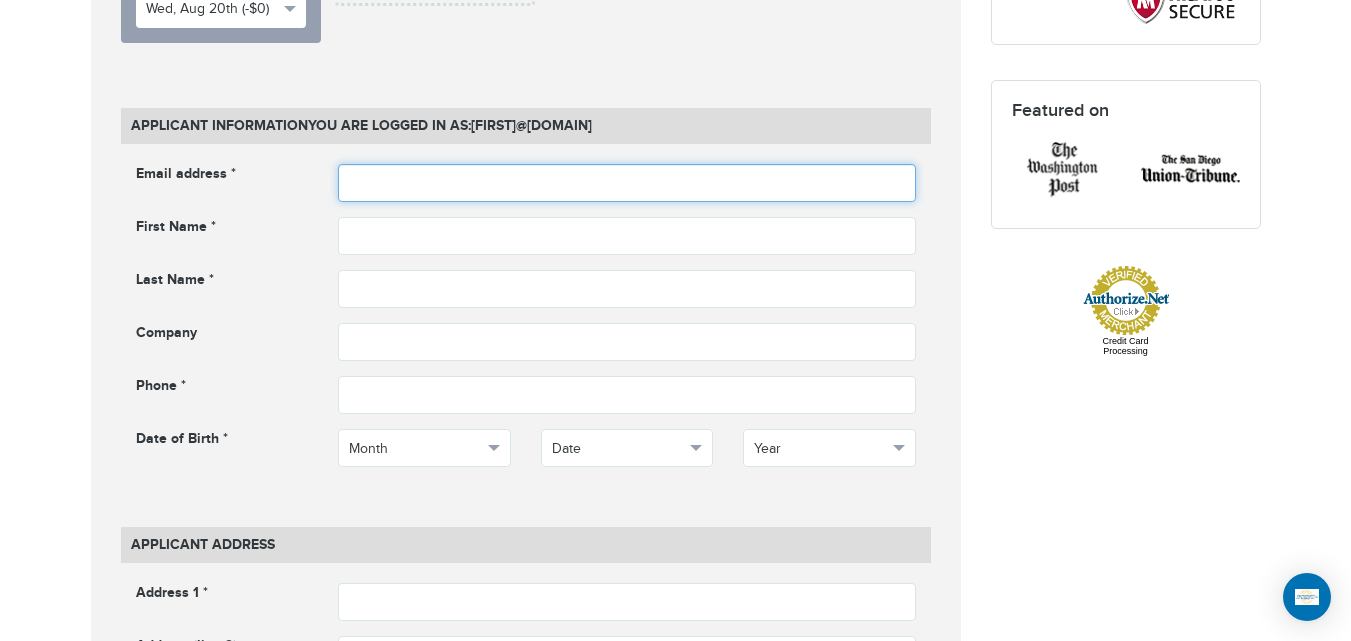 click at bounding box center (627, 183) 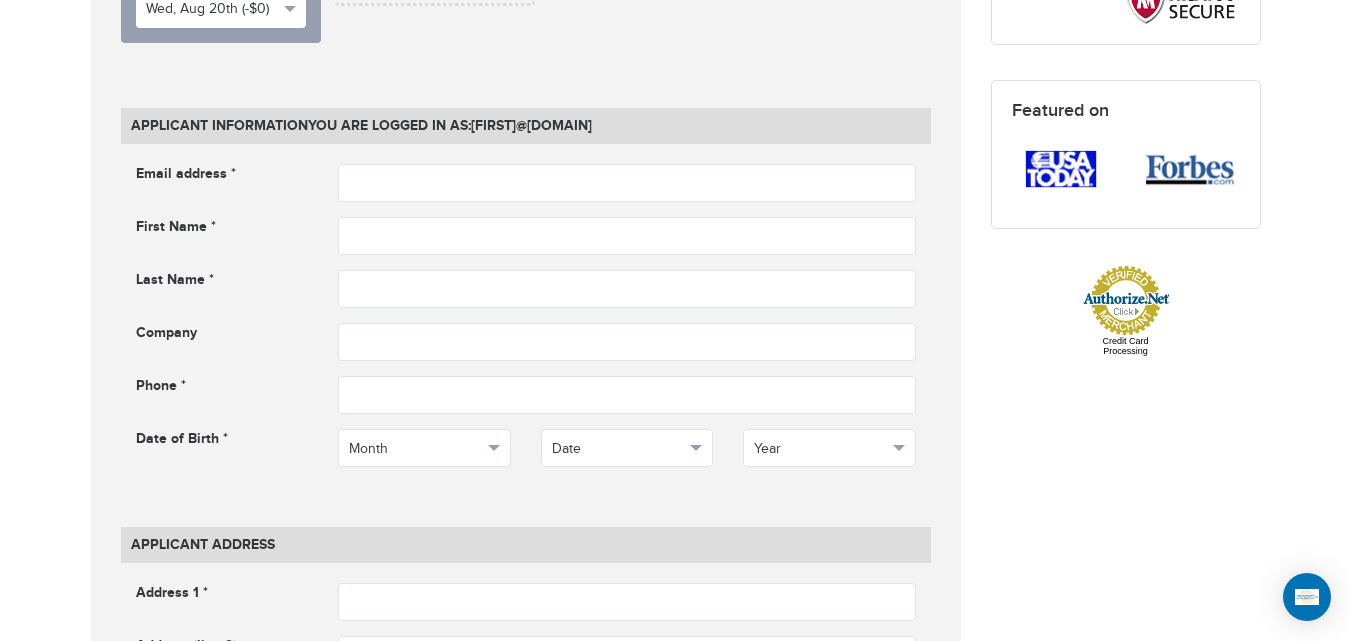 click on "[PHONE]
Passports & Visas.com
Hello, [FIRST]
Passports
Passport Renewal
New Passport
Second Passport
Passport Name Change
Lost Passport
Child Passport
Travel Visas" at bounding box center (675, 1109) 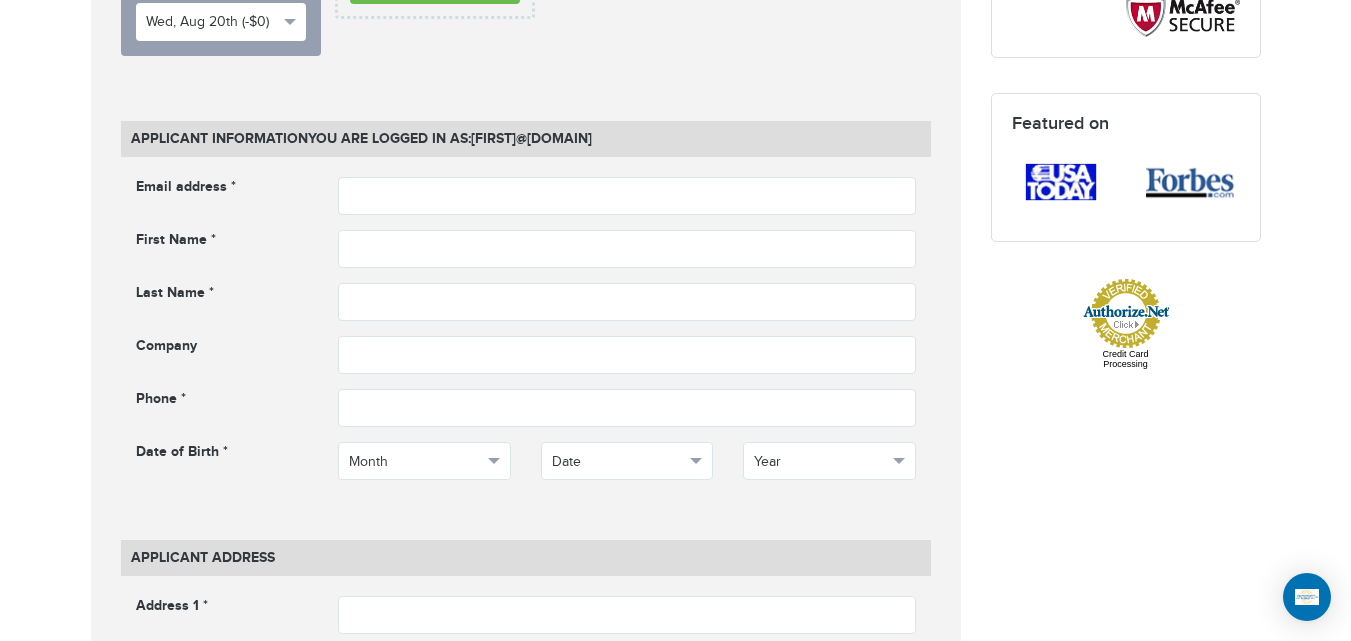 scroll, scrollTop: 748, scrollLeft: 0, axis: vertical 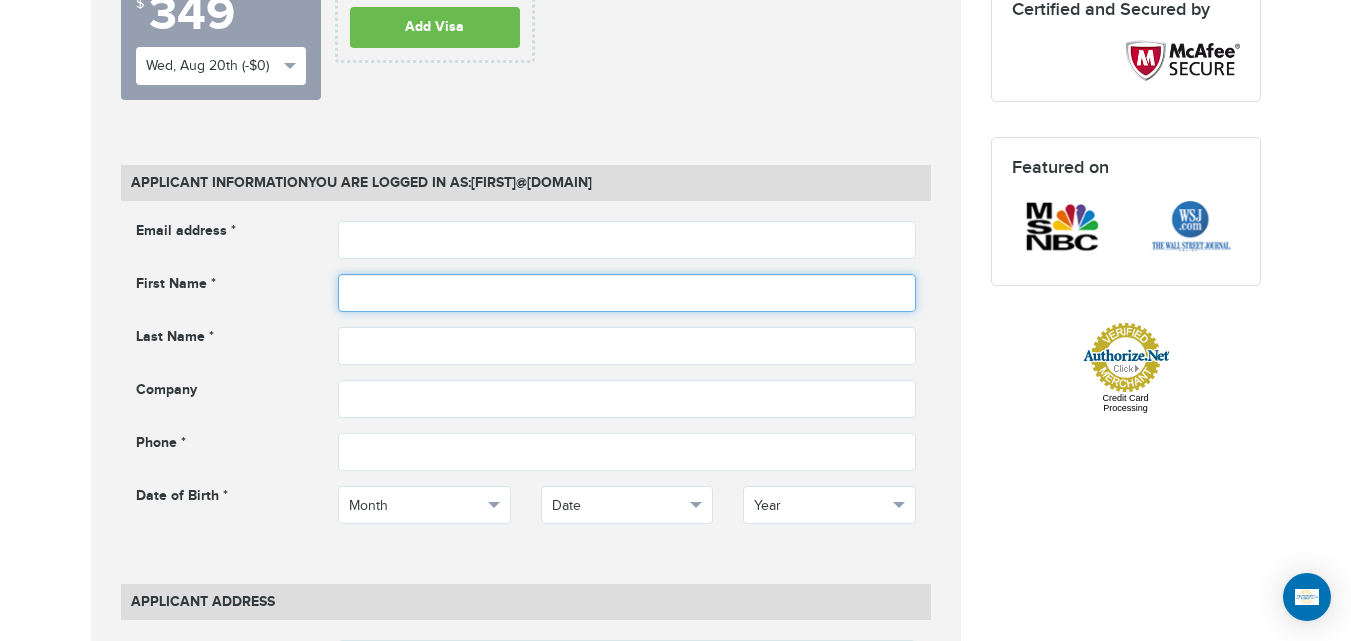 click at bounding box center (627, 293) 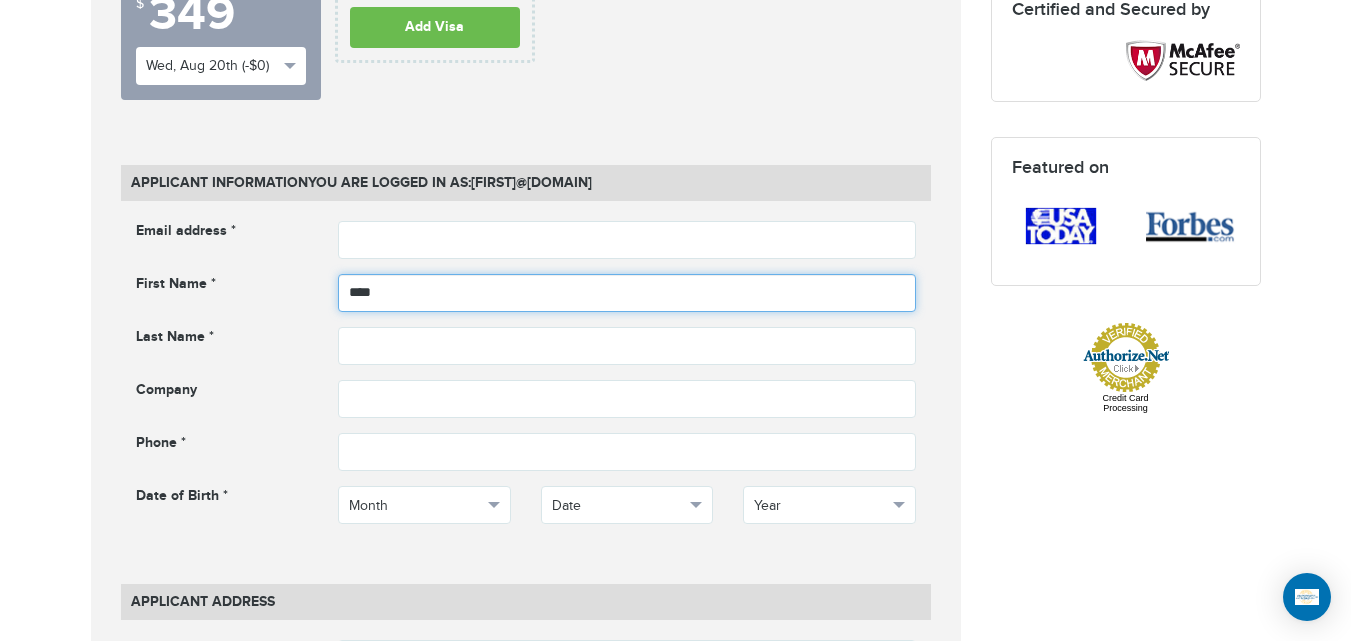 type on "****" 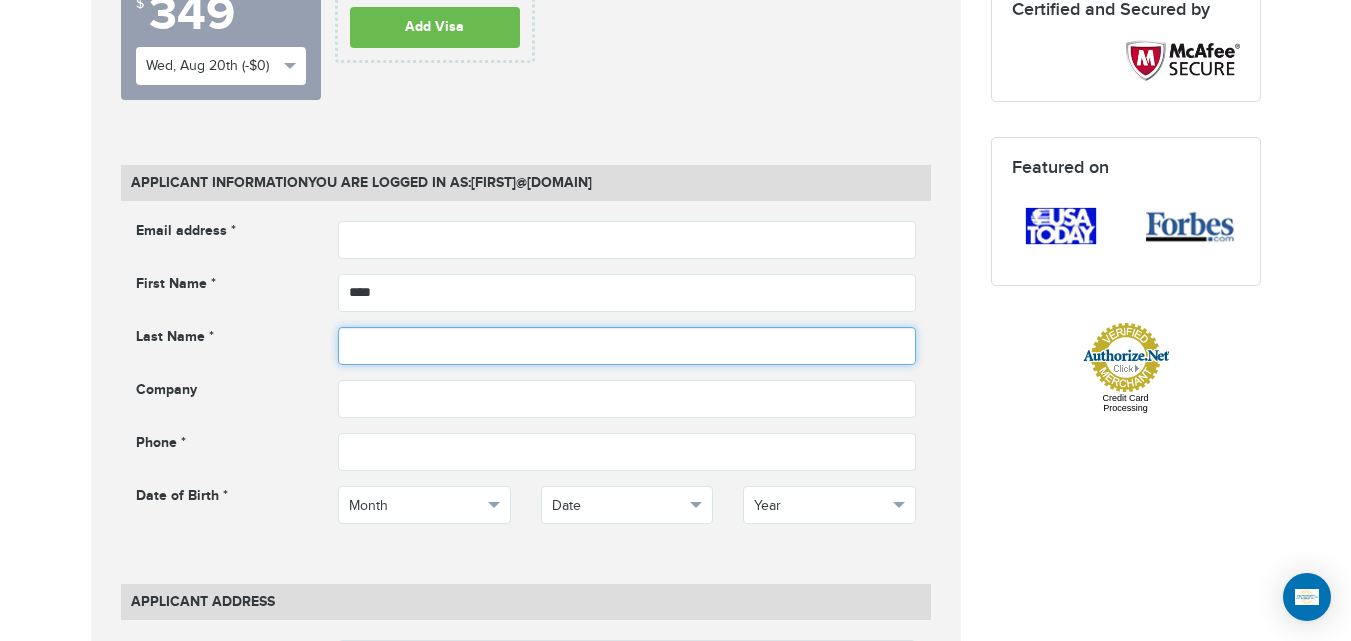 click at bounding box center (627, 346) 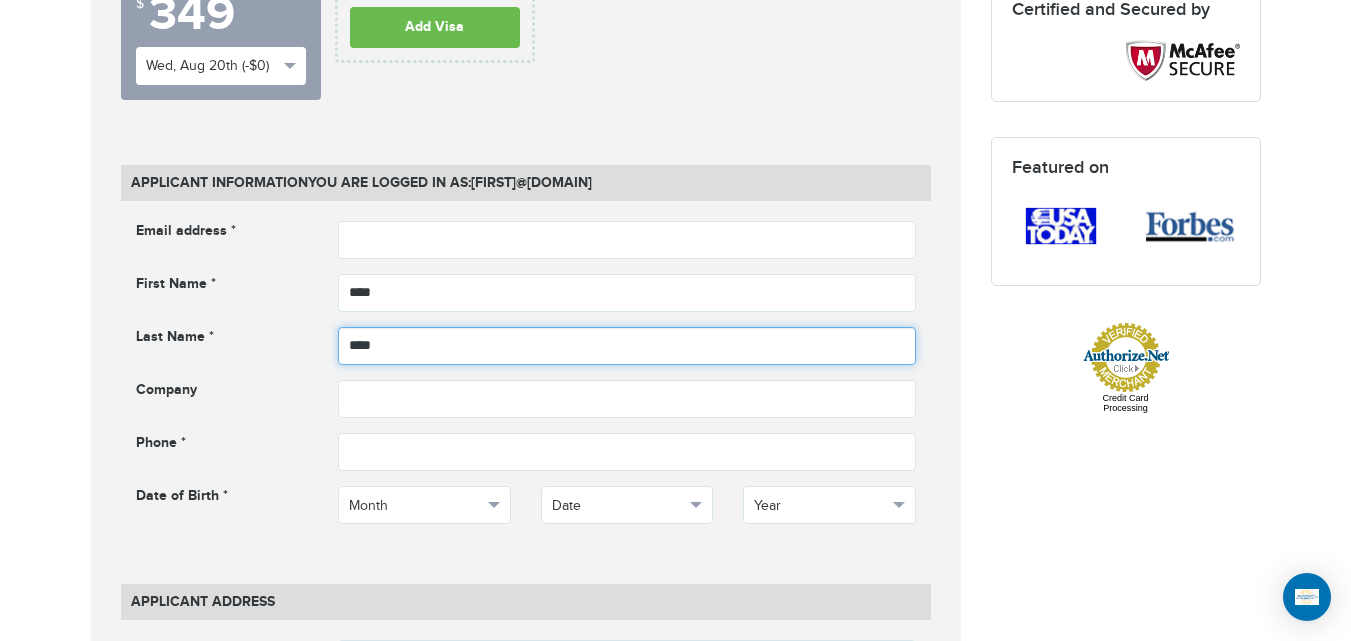 click on "****" at bounding box center (627, 346) 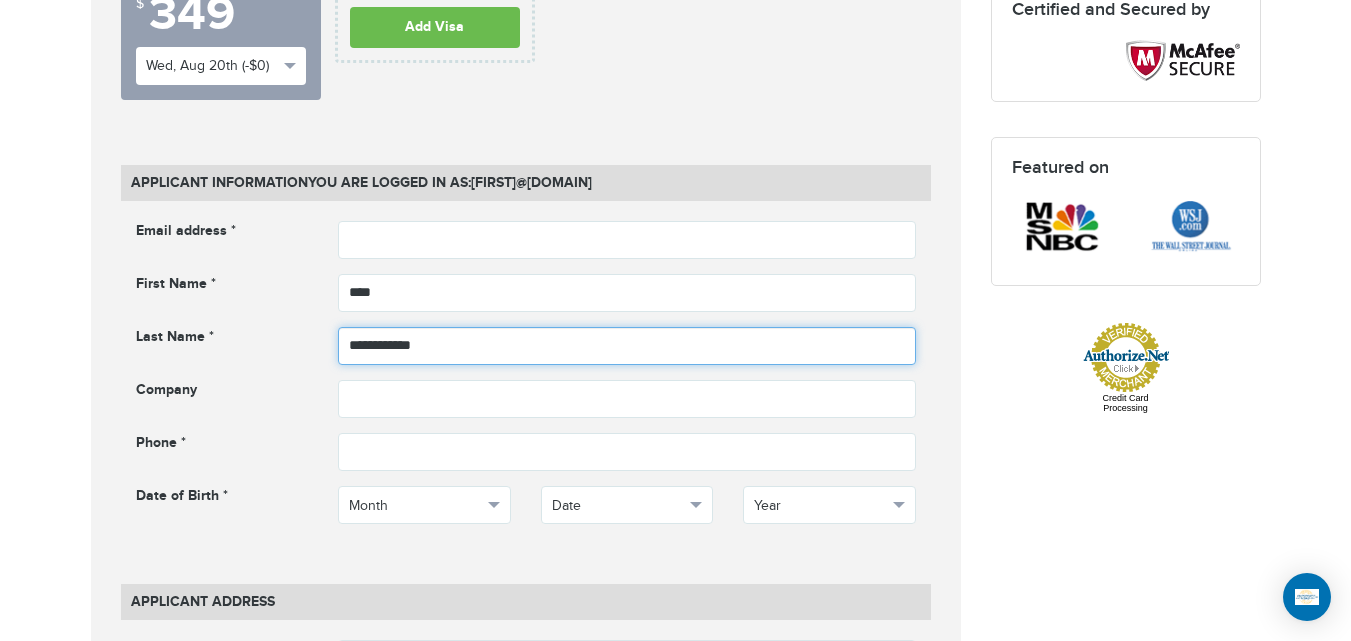 type on "**********" 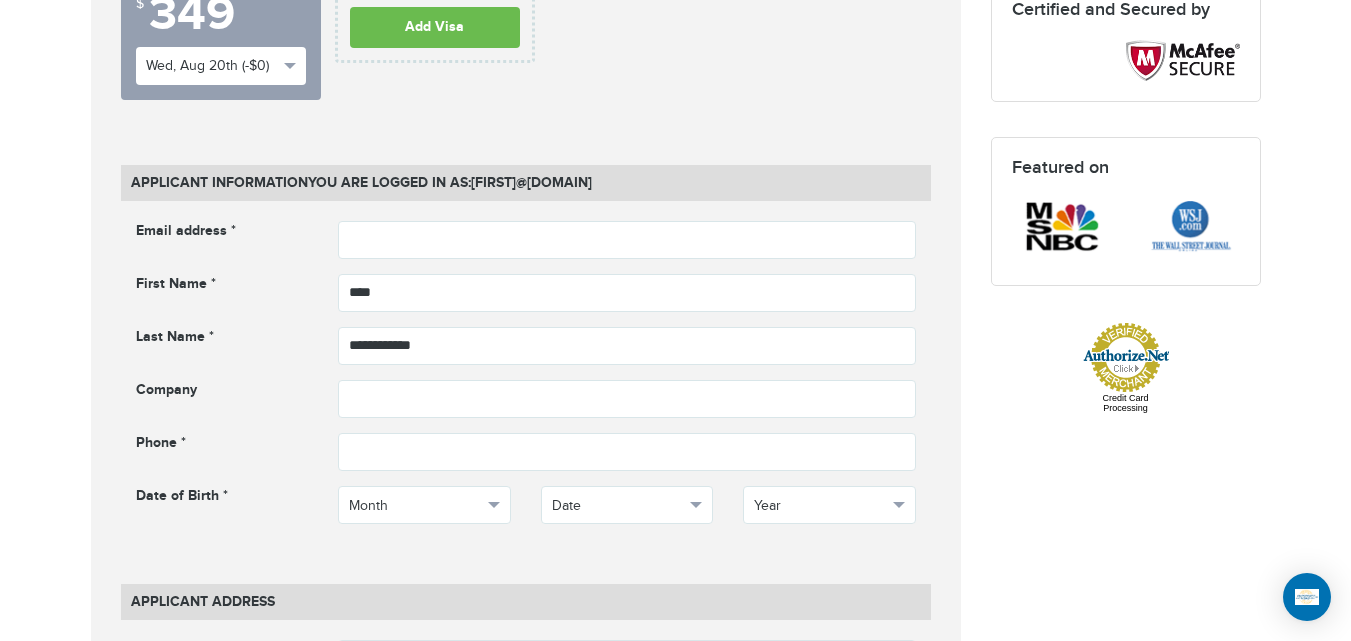 click on "[PHONE]
Passports & Visas.com
Hello, [FIRST]
Passports
Passport Renewal
New Passport
Second Passport
Passport Name Change
Lost Passport
Child Passport
Travel Visas" at bounding box center [675, 1166] 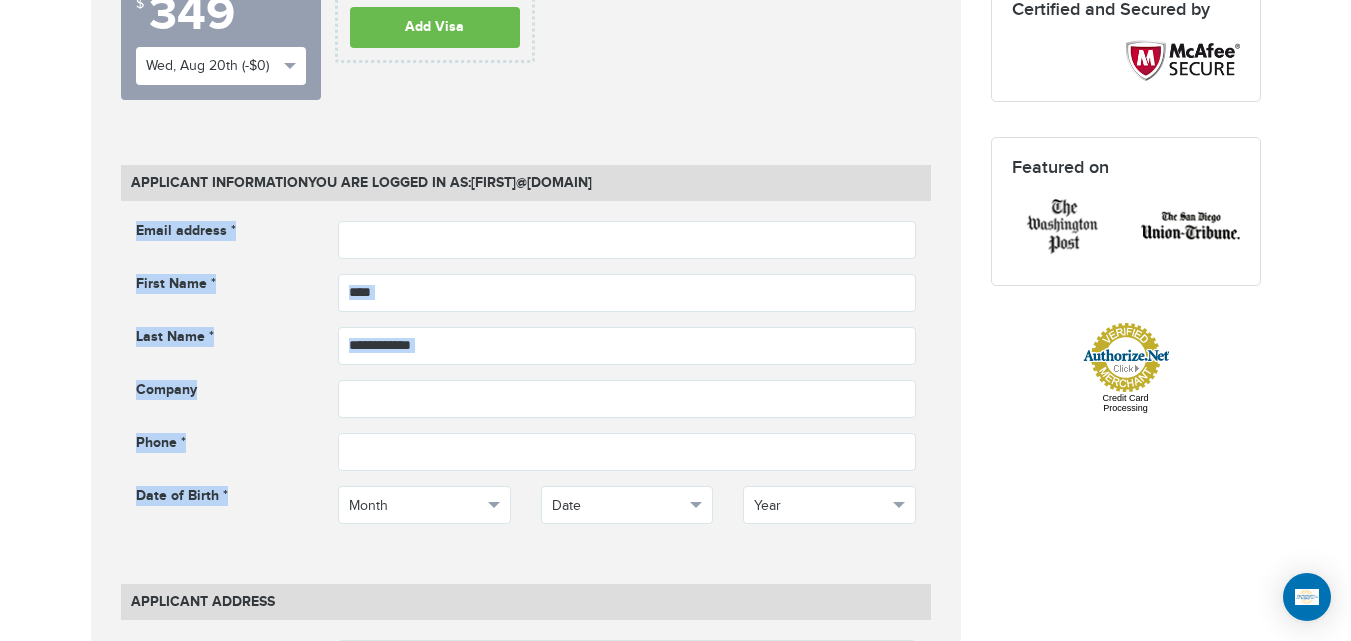 drag, startPoint x: 124, startPoint y: 225, endPoint x: 264, endPoint y: 488, distance: 297.94128 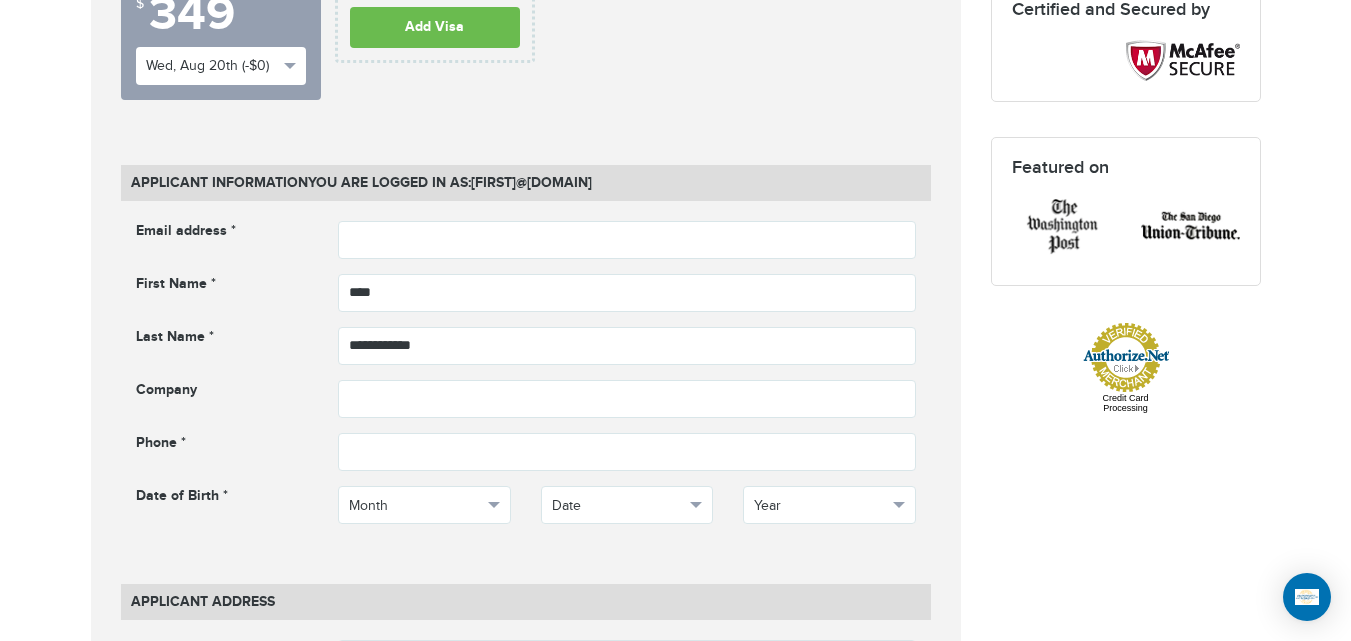 click on "Date of Birth *" at bounding box center (222, 498) 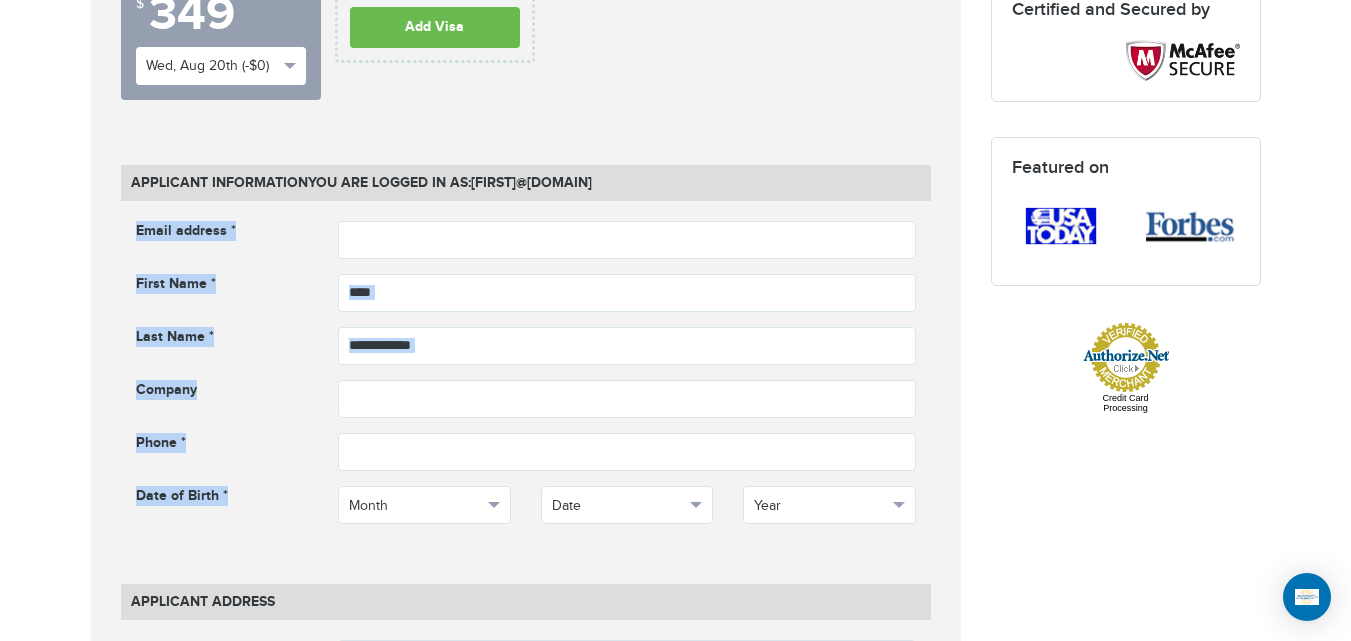 drag, startPoint x: 235, startPoint y: 501, endPoint x: 132, endPoint y: 237, distance: 283.38138 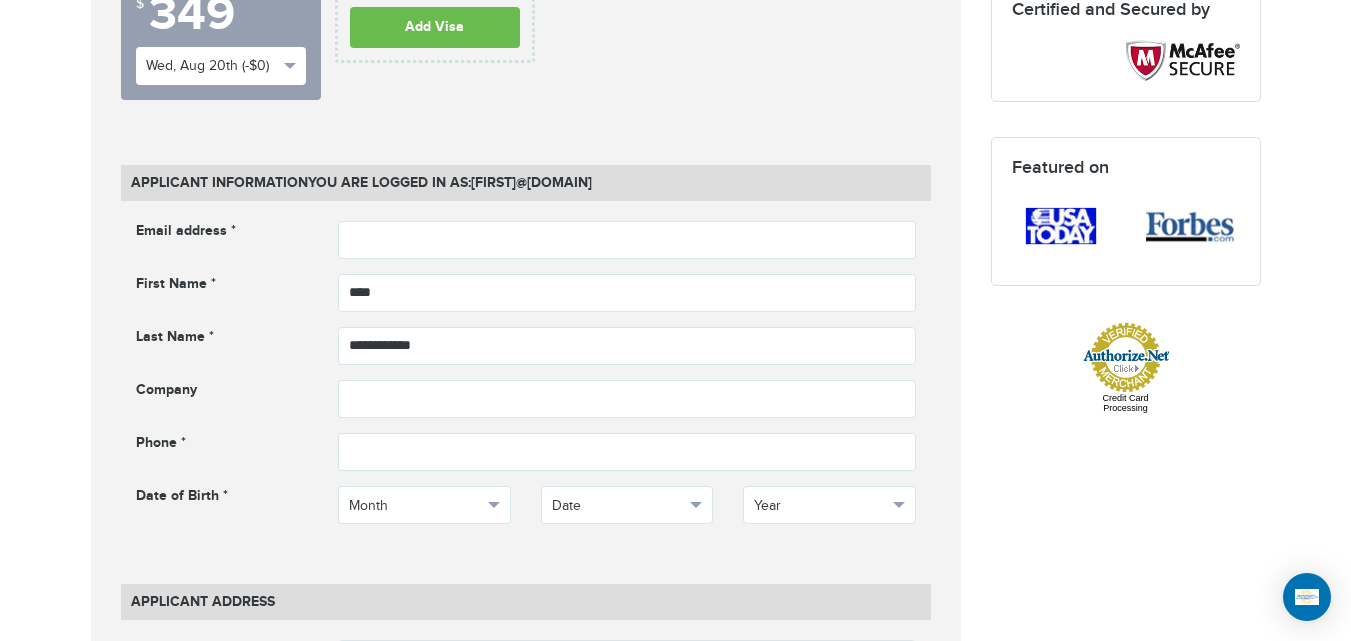 click on "[PHONE]
Passports & Visas.com
Hello, [FIRST]
Passports
Passport Renewal
New Passport
Second Passport
Passport Name Change
Lost Passport
Child Passport
Travel Visas" at bounding box center (675, 1166) 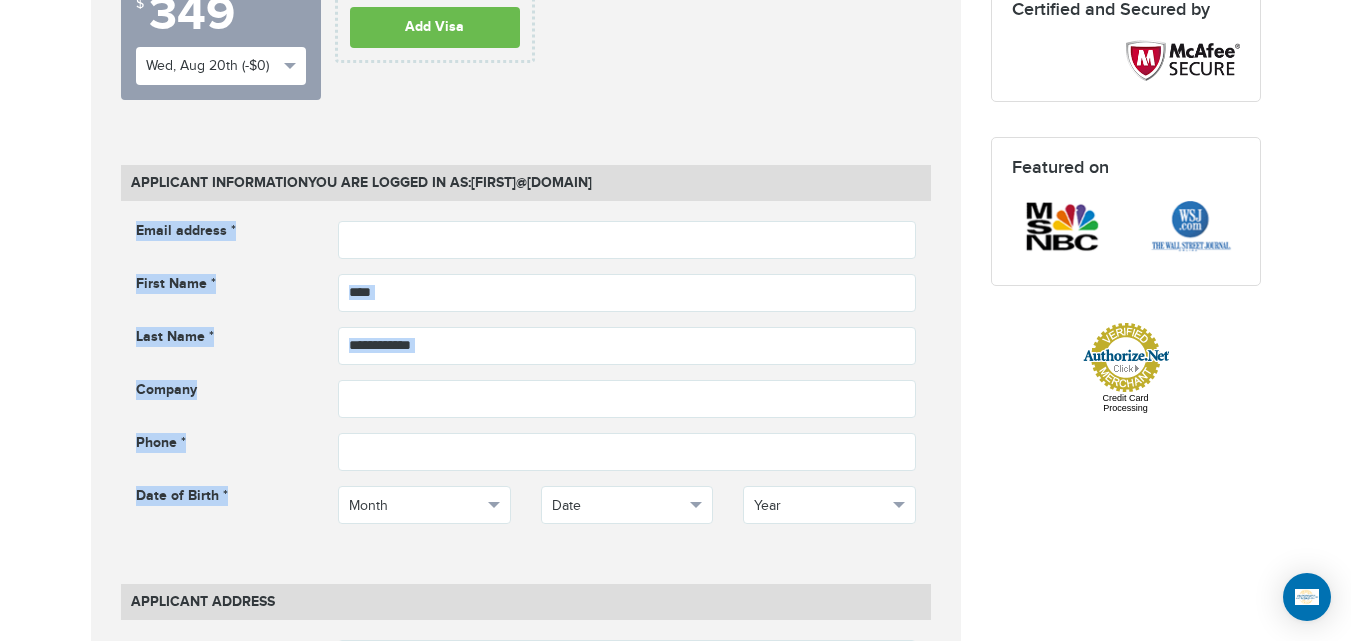 drag, startPoint x: 121, startPoint y: 222, endPoint x: 226, endPoint y: 500, distance: 297.1683 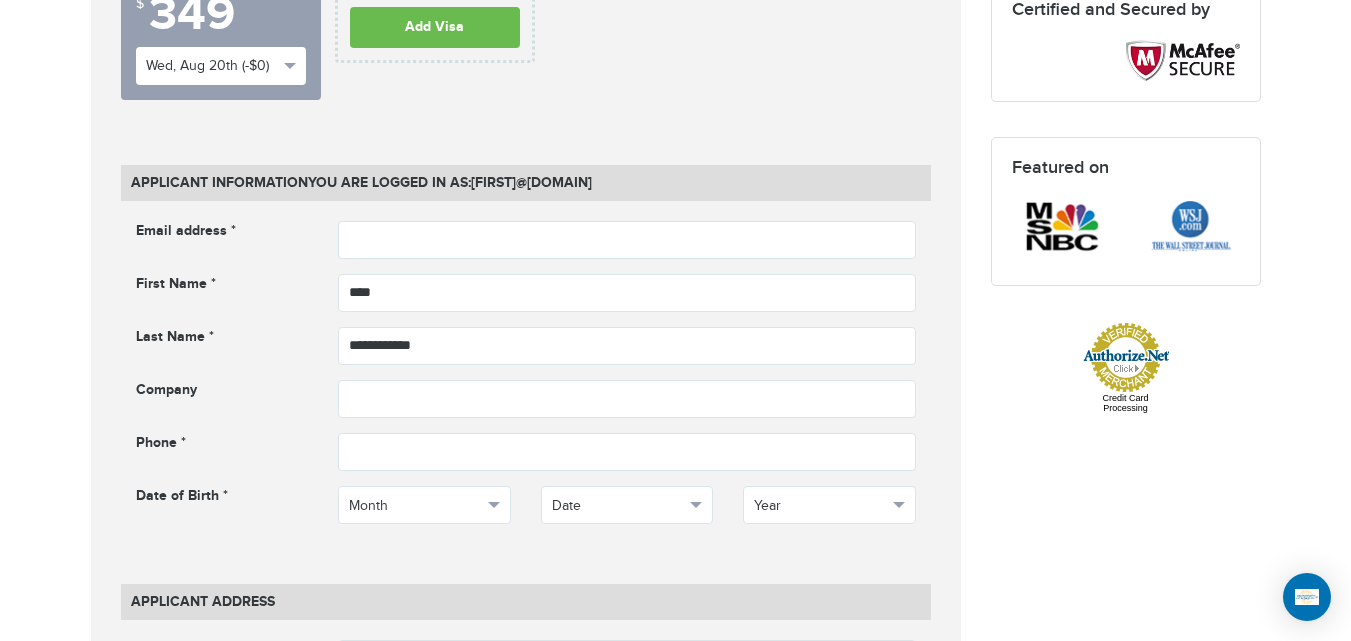 click on "Date of Birth *" at bounding box center [222, 498] 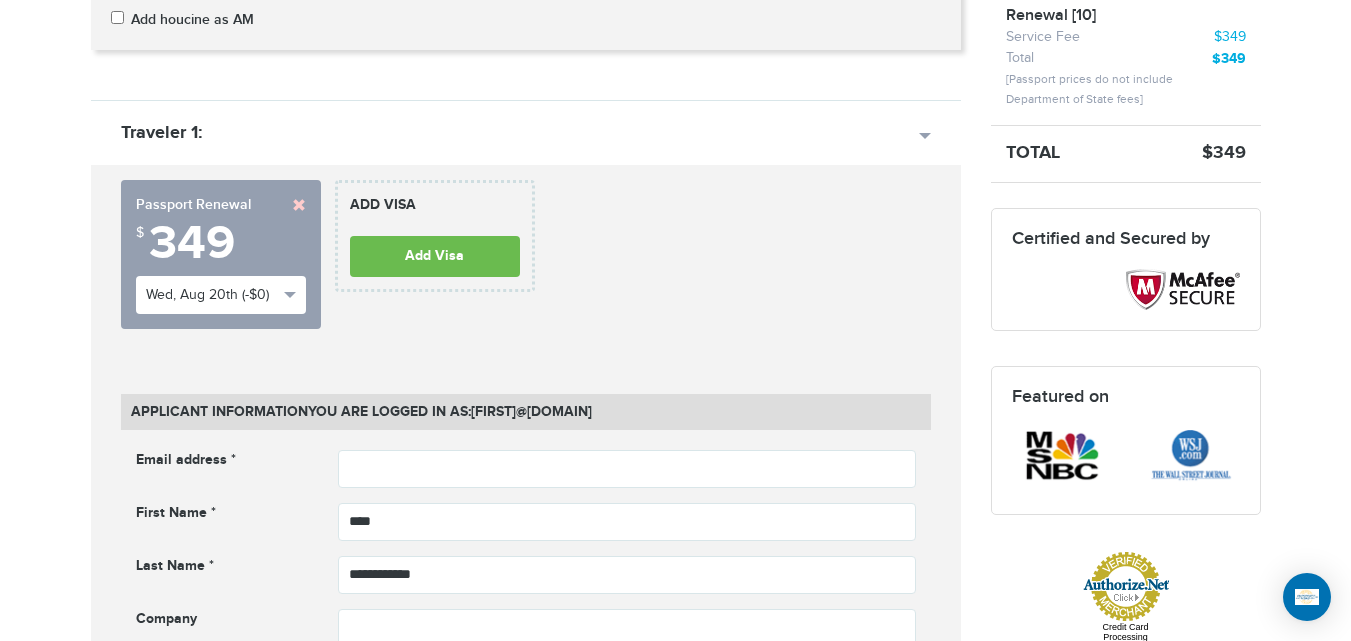 scroll, scrollTop: 576, scrollLeft: 0, axis: vertical 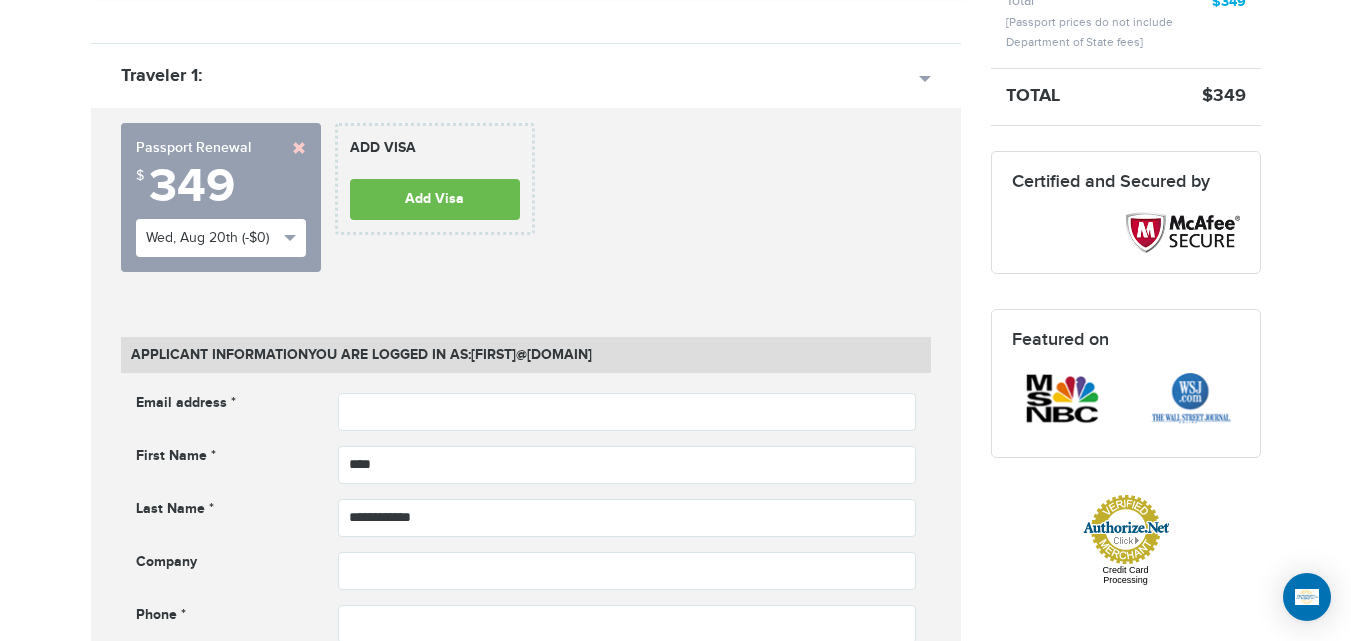 click on "[PHONE]
Passports & Visas.com
Hello, [FIRST]
Passports
Passport Renewal
New Passport
Second Passport
Passport Name Change
Lost Passport
Child Passport
Travel Visas" at bounding box center (675, 1338) 